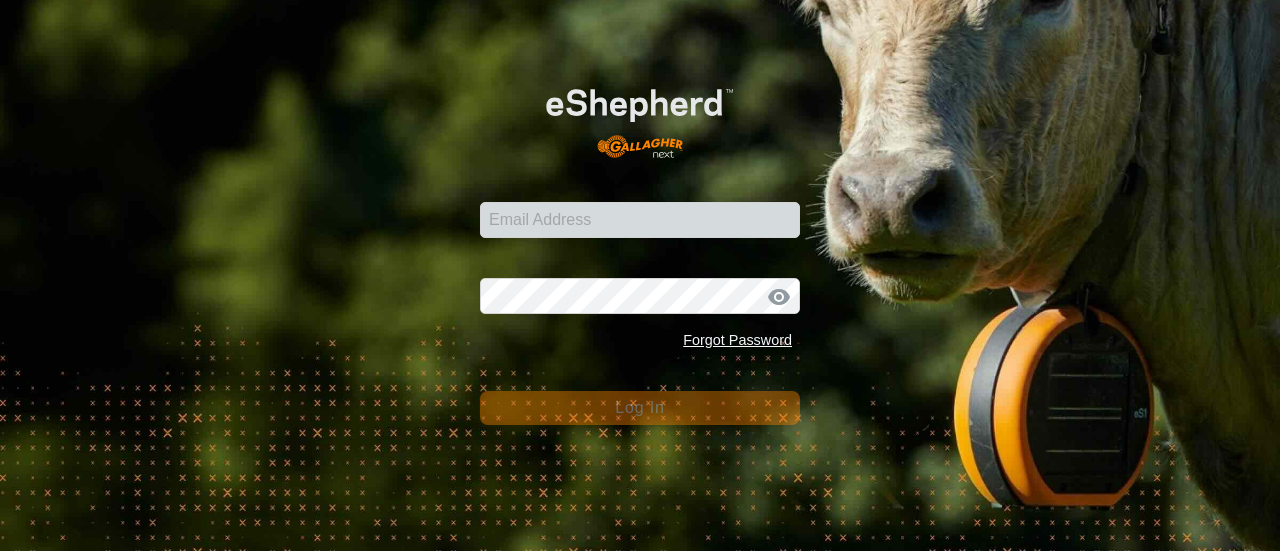 scroll, scrollTop: 0, scrollLeft: 0, axis: both 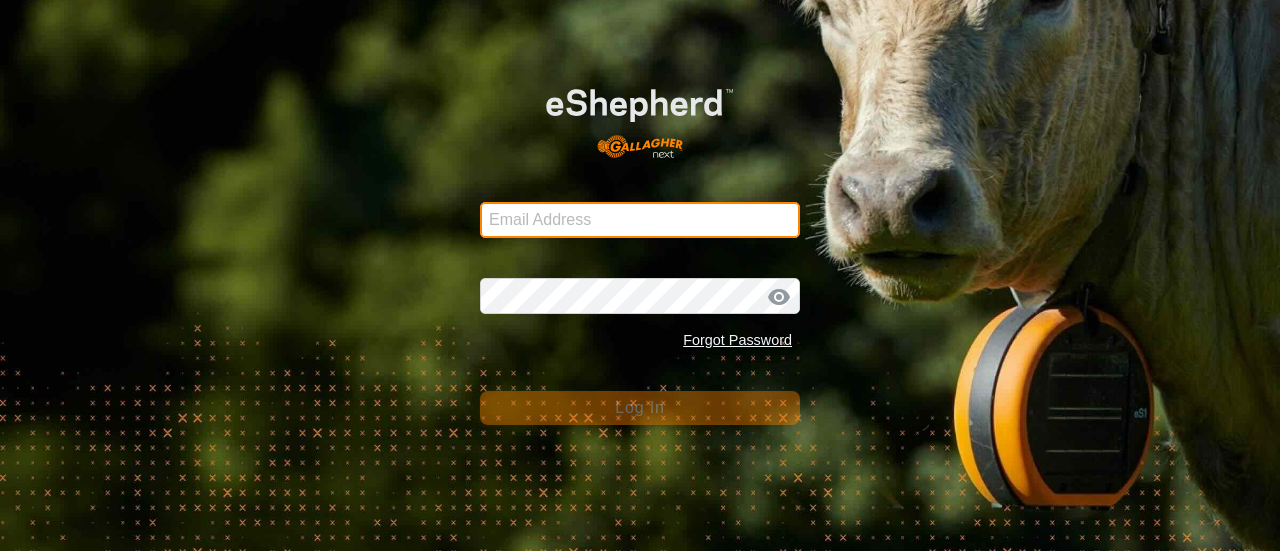 type on "[PERSON_NAME][EMAIL_ADDRESS][DOMAIN_NAME]" 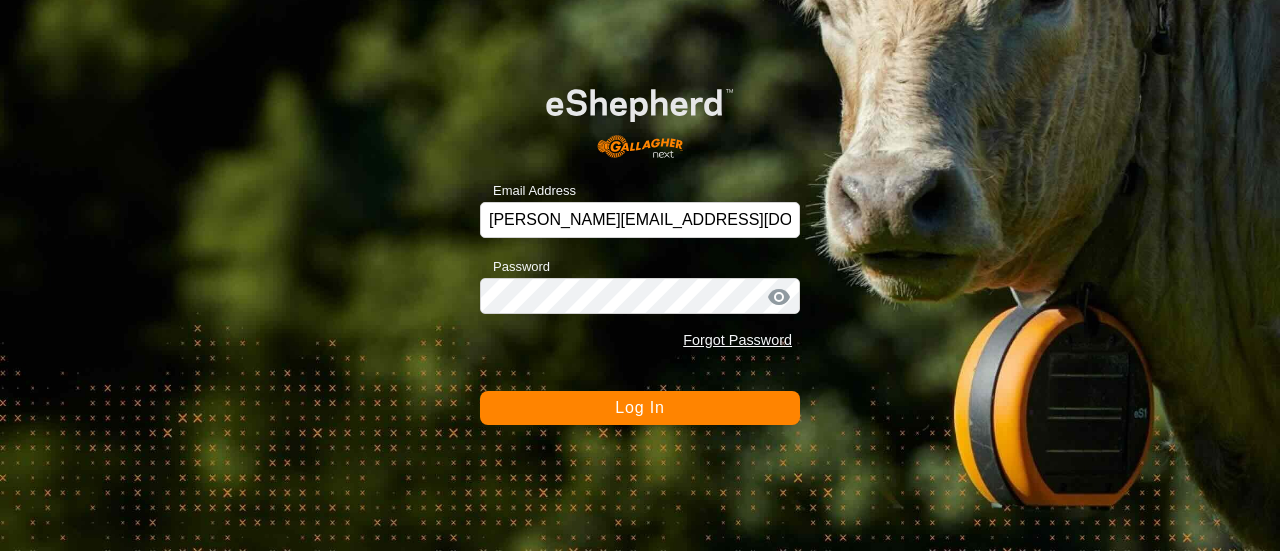 click on "Log In" 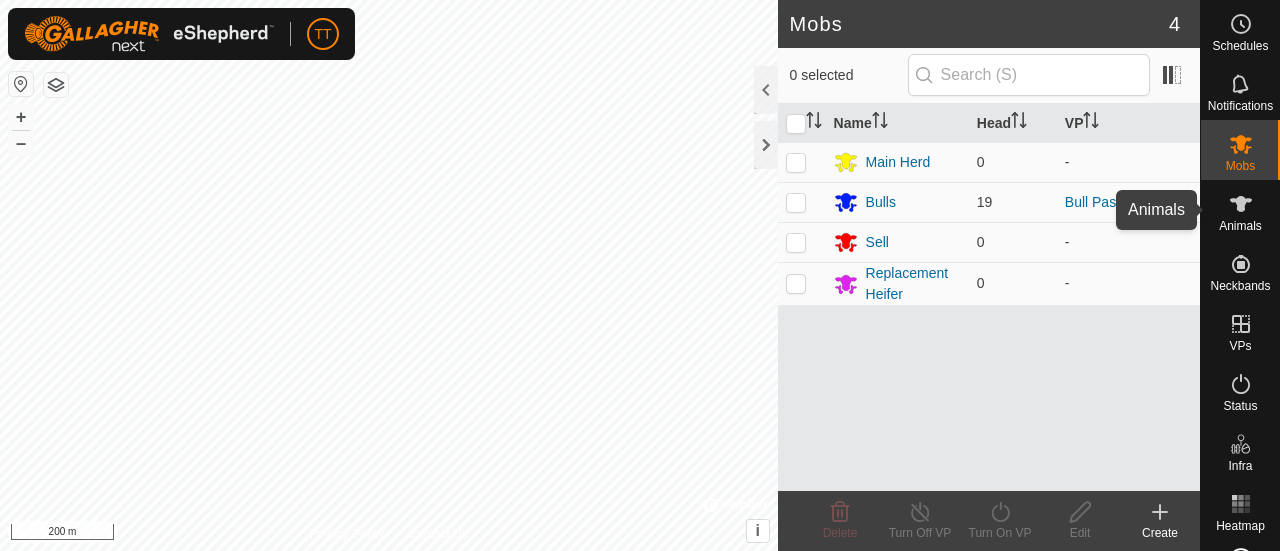 click at bounding box center [1241, 204] 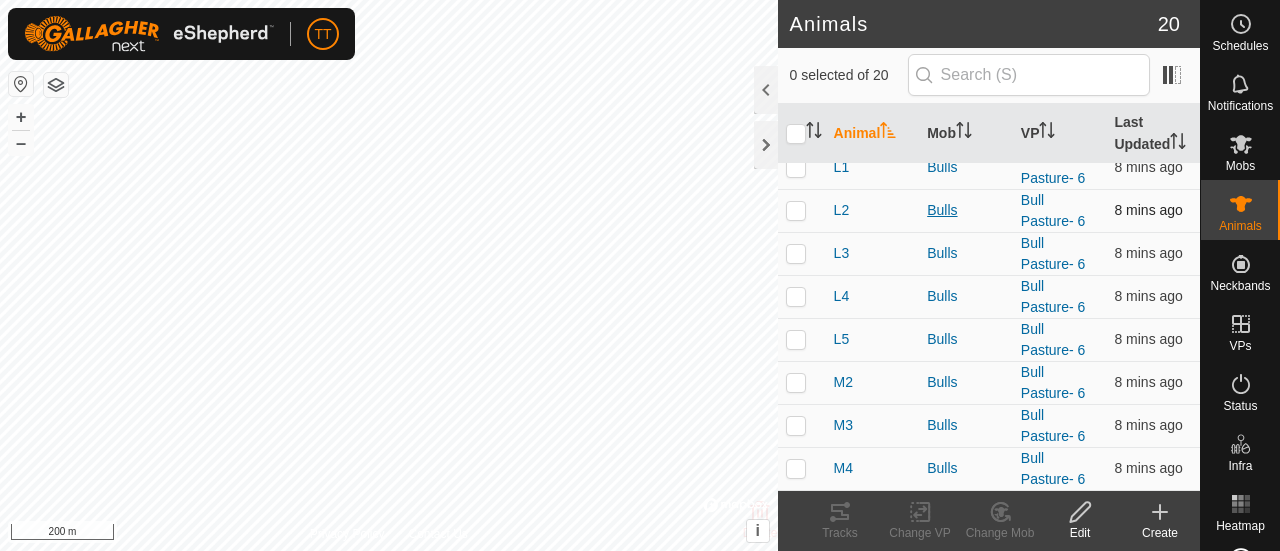 scroll, scrollTop: 550, scrollLeft: 0, axis: vertical 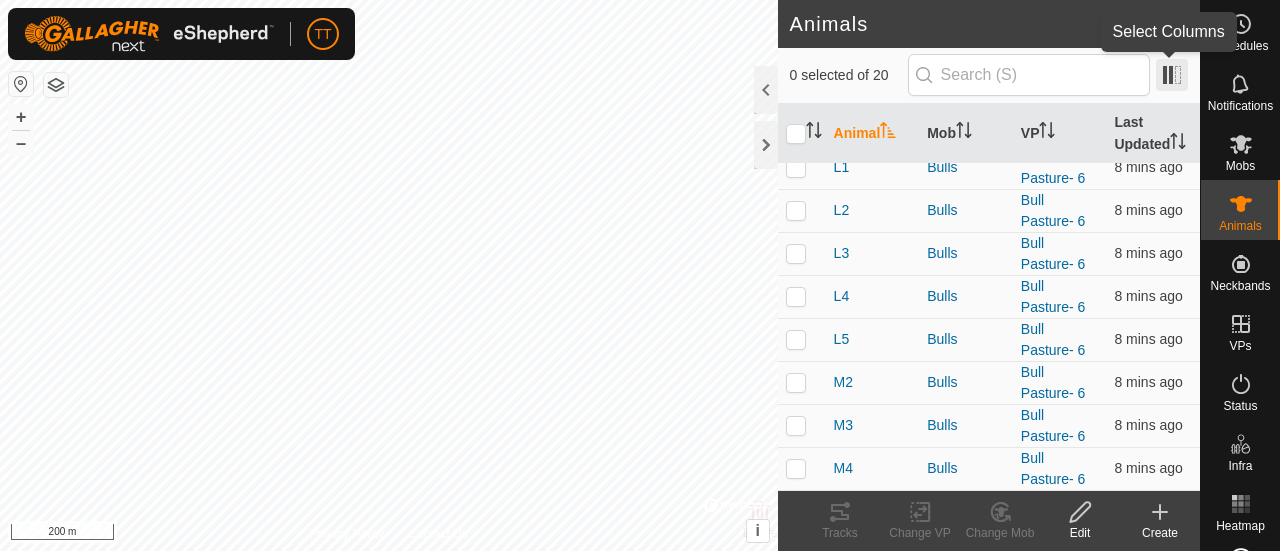 click at bounding box center (1172, 75) 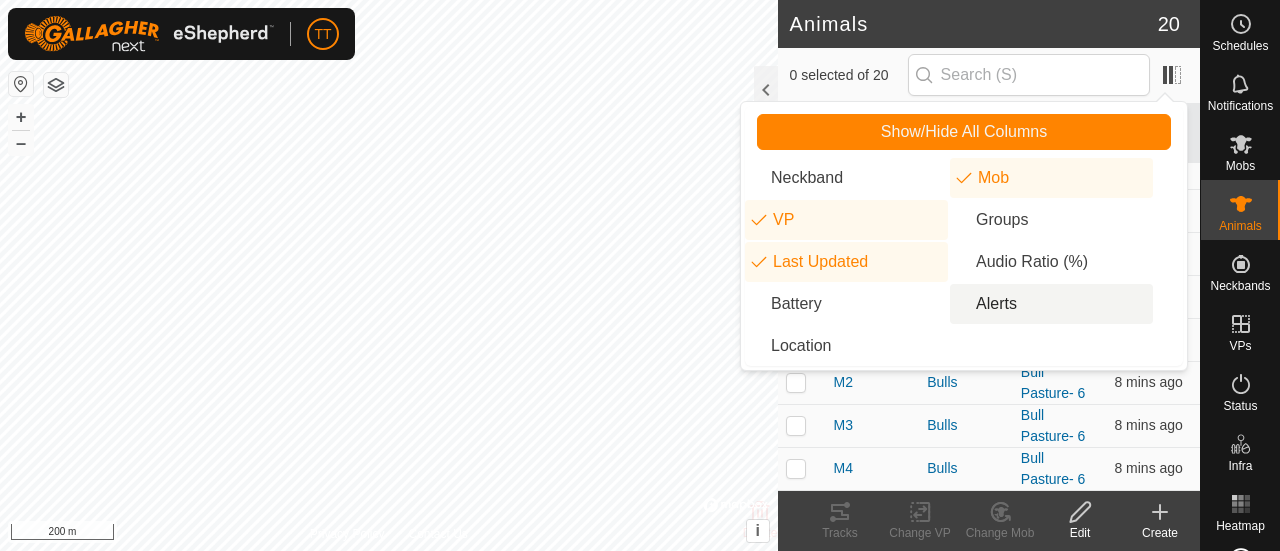 click on "Alerts" at bounding box center [1051, 304] 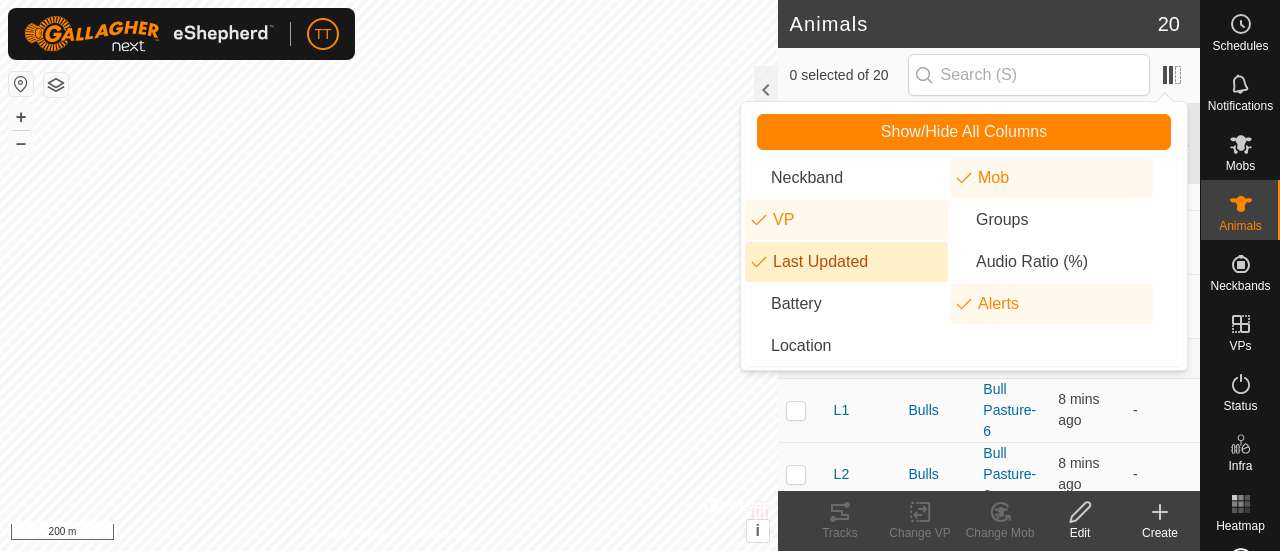 click on "Last Updated" at bounding box center (846, 262) 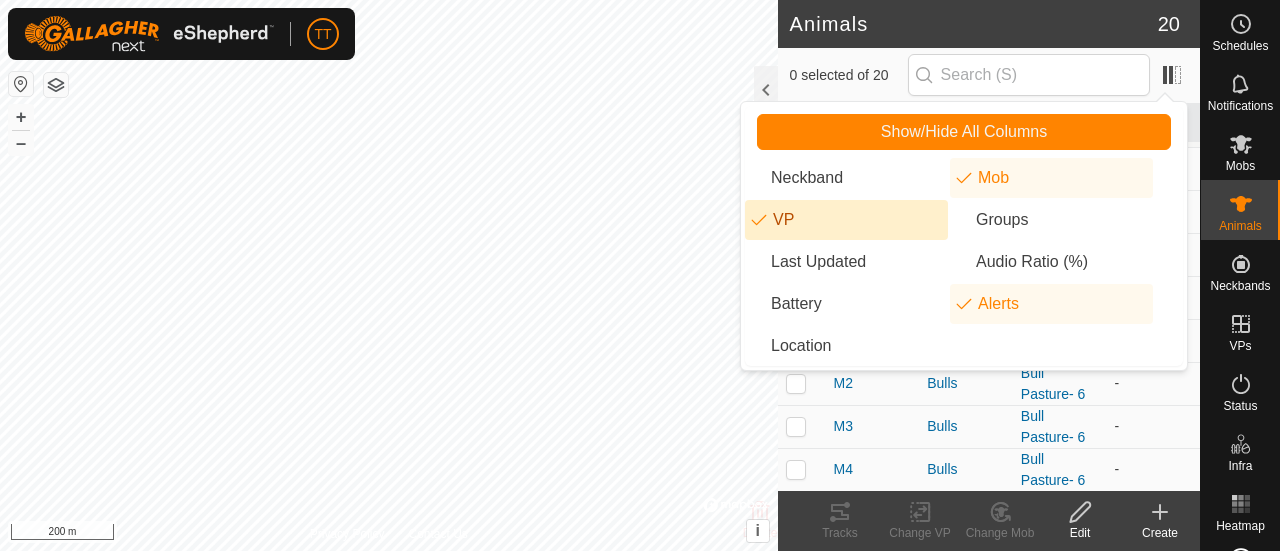 click on "VP" at bounding box center [846, 220] 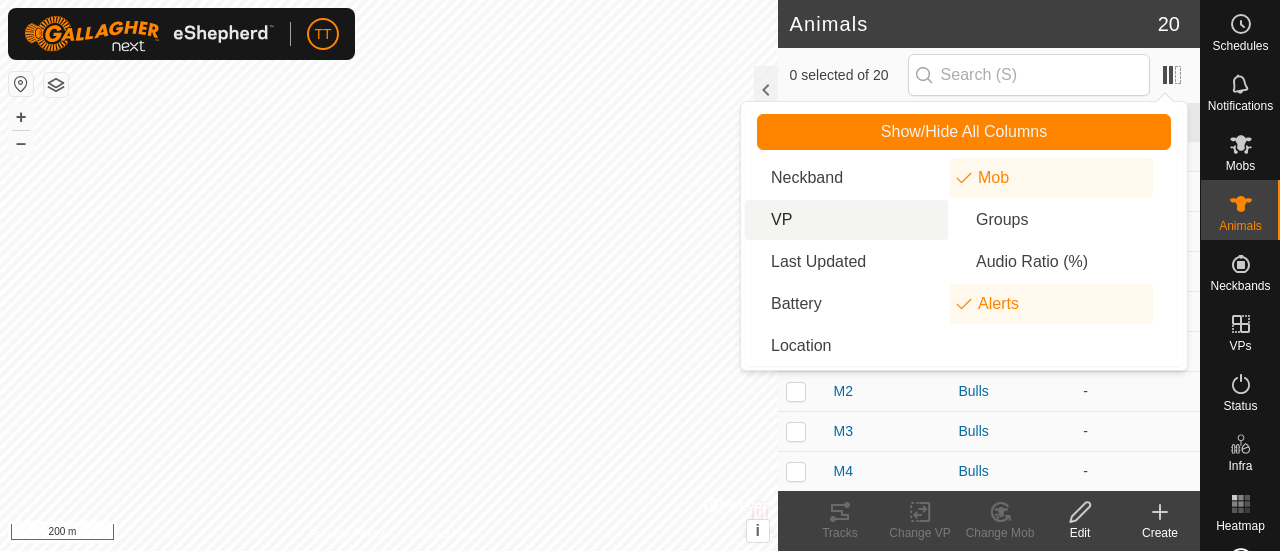 click on "VP" at bounding box center (846, 220) 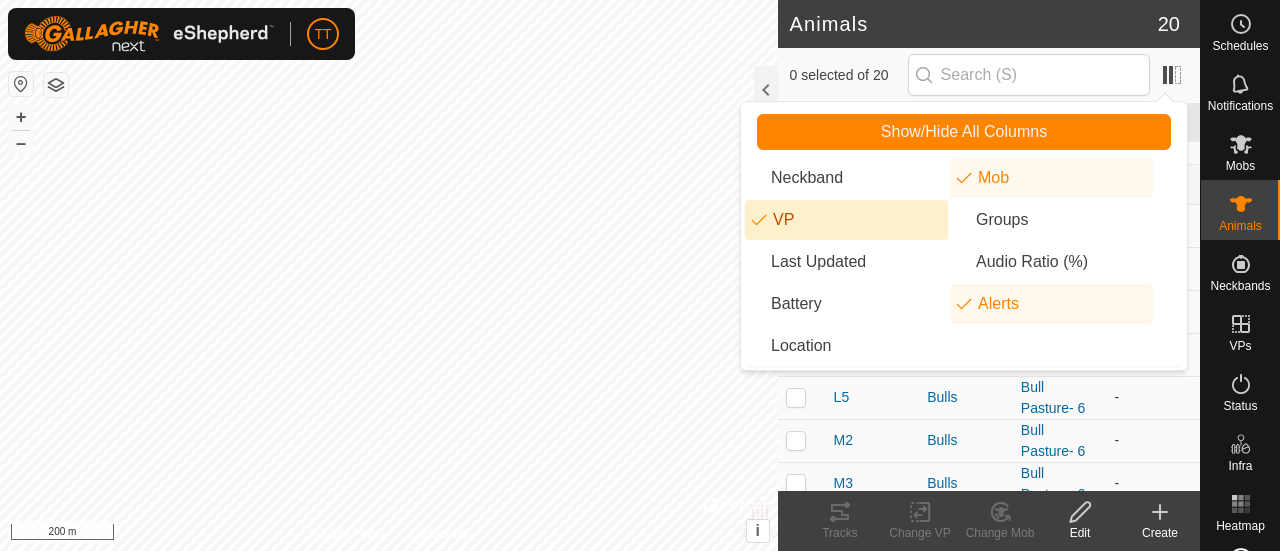 scroll, scrollTop: 508, scrollLeft: 0, axis: vertical 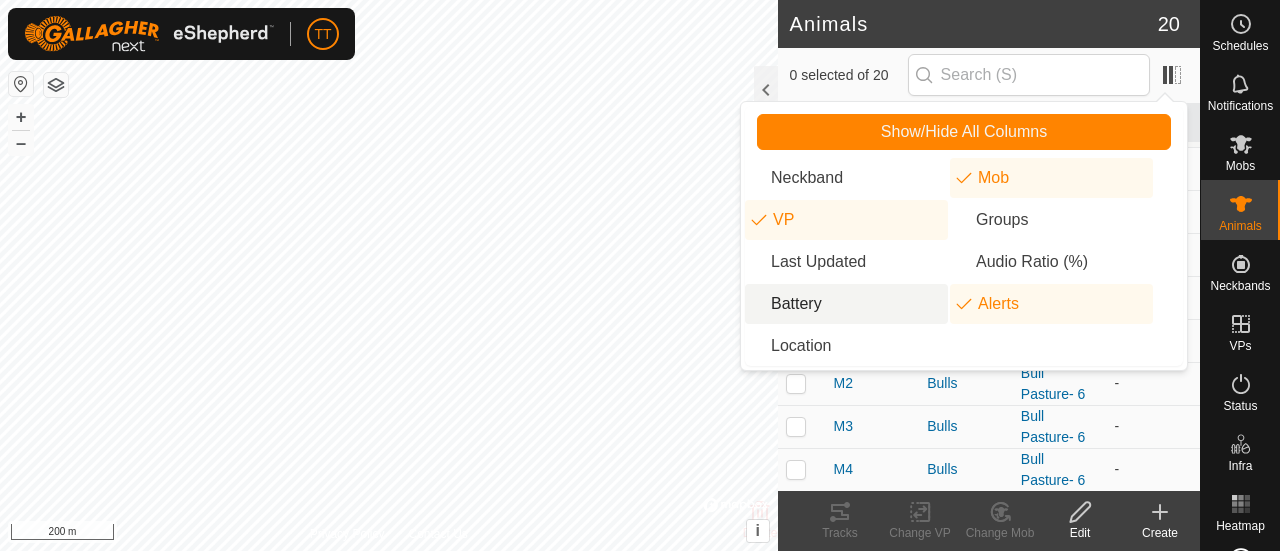 click on "Battery" at bounding box center (846, 304) 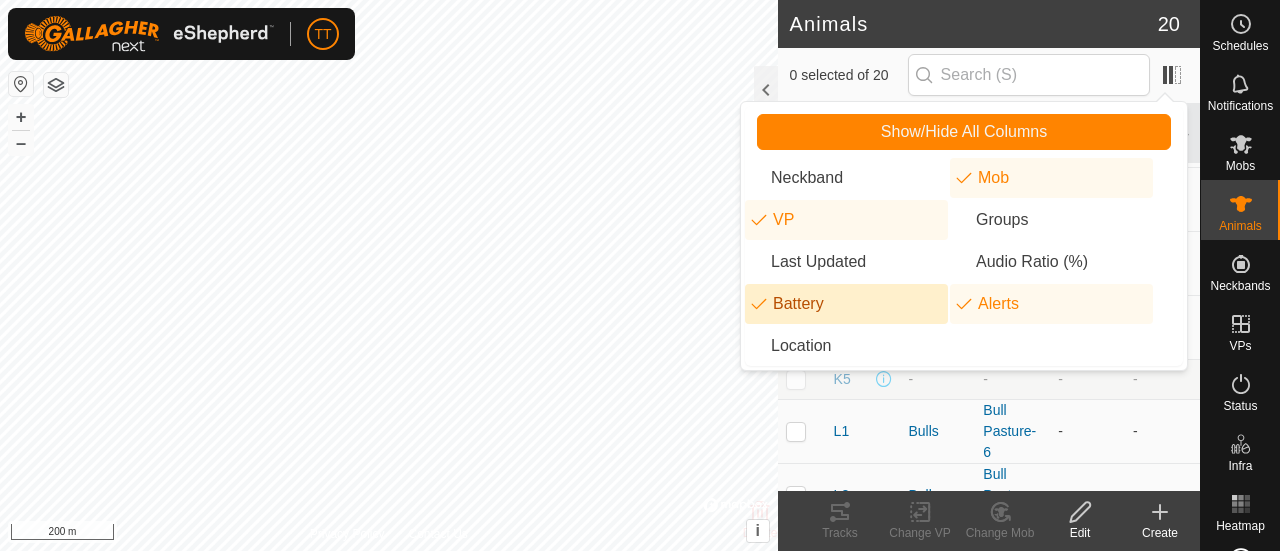 scroll, scrollTop: 550, scrollLeft: 0, axis: vertical 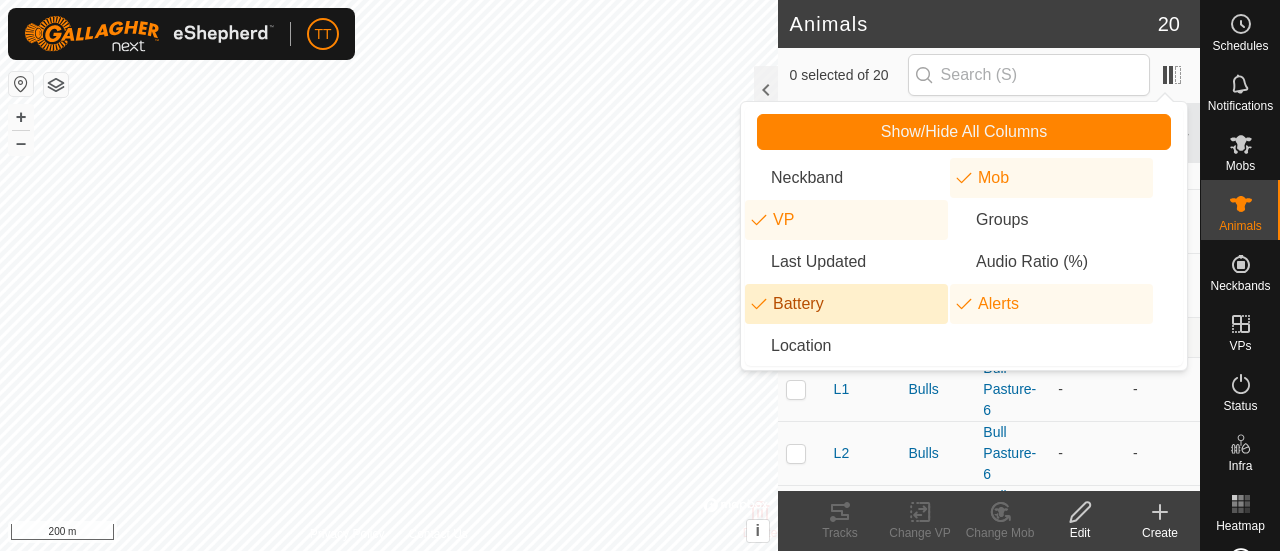 click on "Battery" at bounding box center [846, 304] 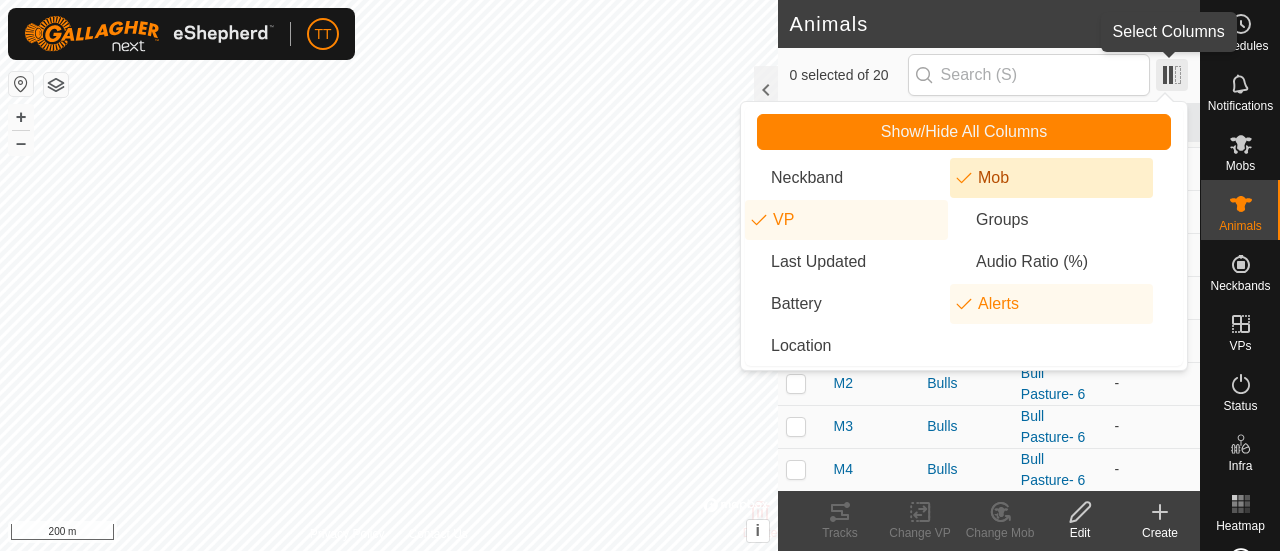 click at bounding box center [1172, 75] 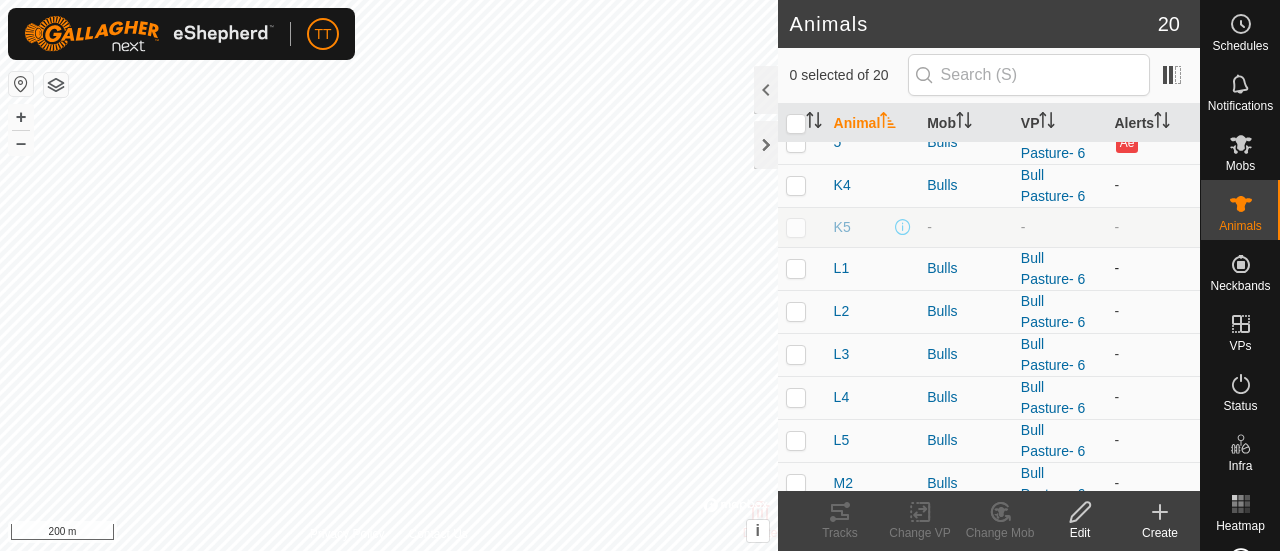 scroll, scrollTop: 208, scrollLeft: 0, axis: vertical 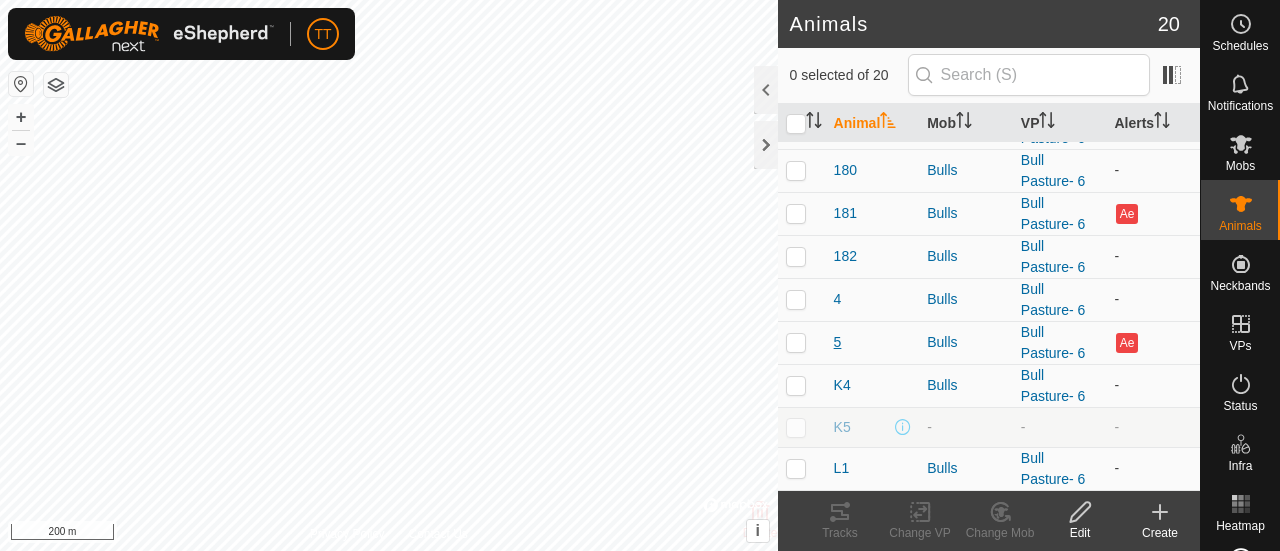 click on "5" at bounding box center [838, 342] 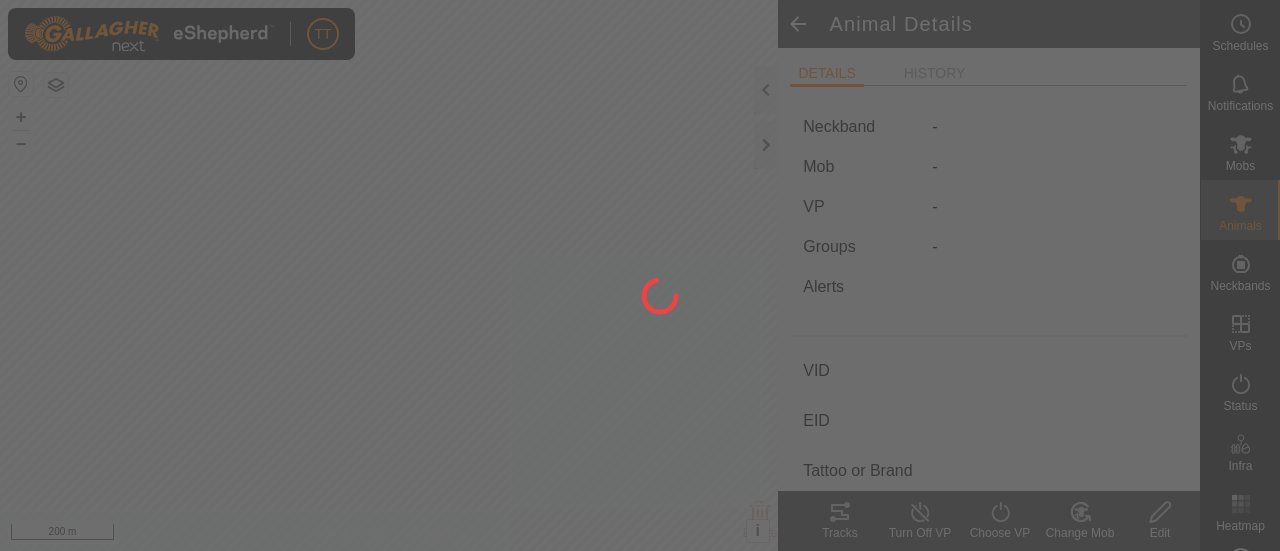 type on "5" 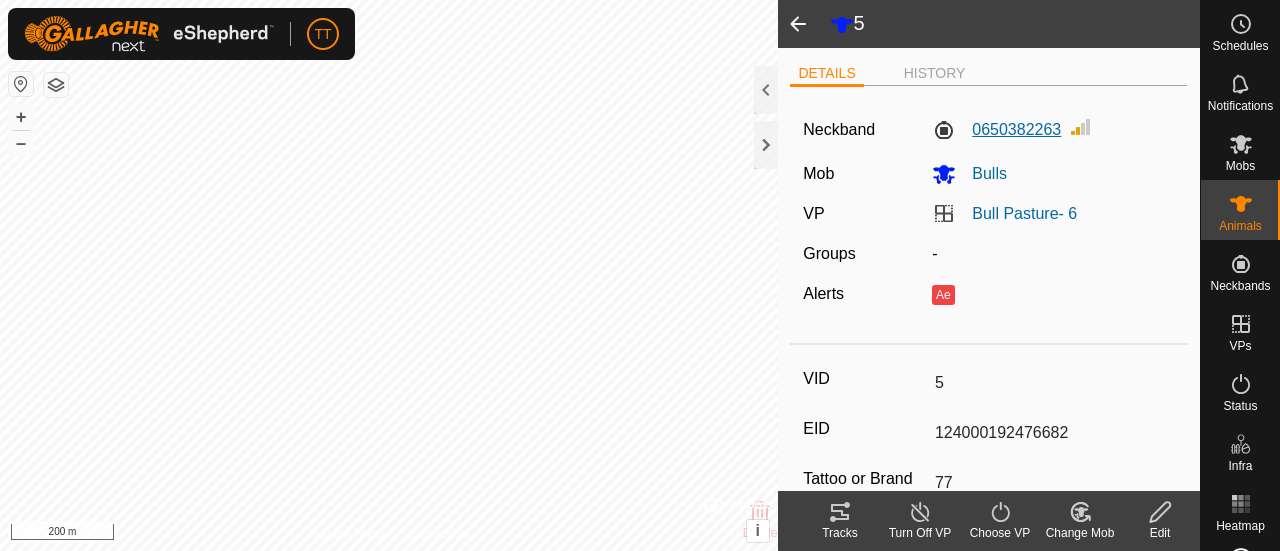 click on "0650382263" 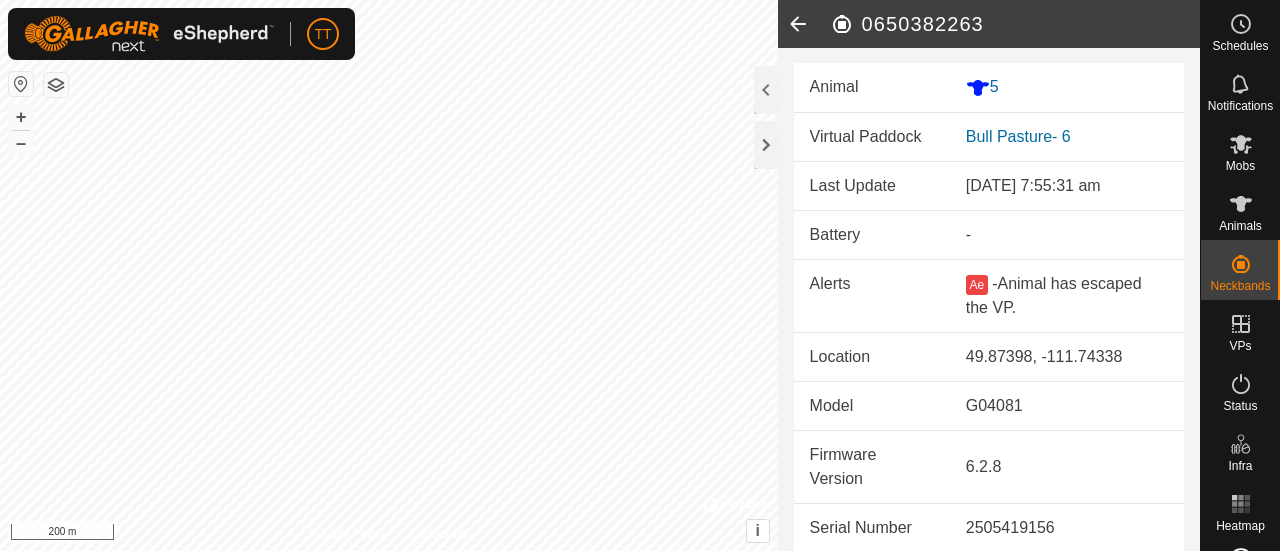 scroll, scrollTop: 0, scrollLeft: 0, axis: both 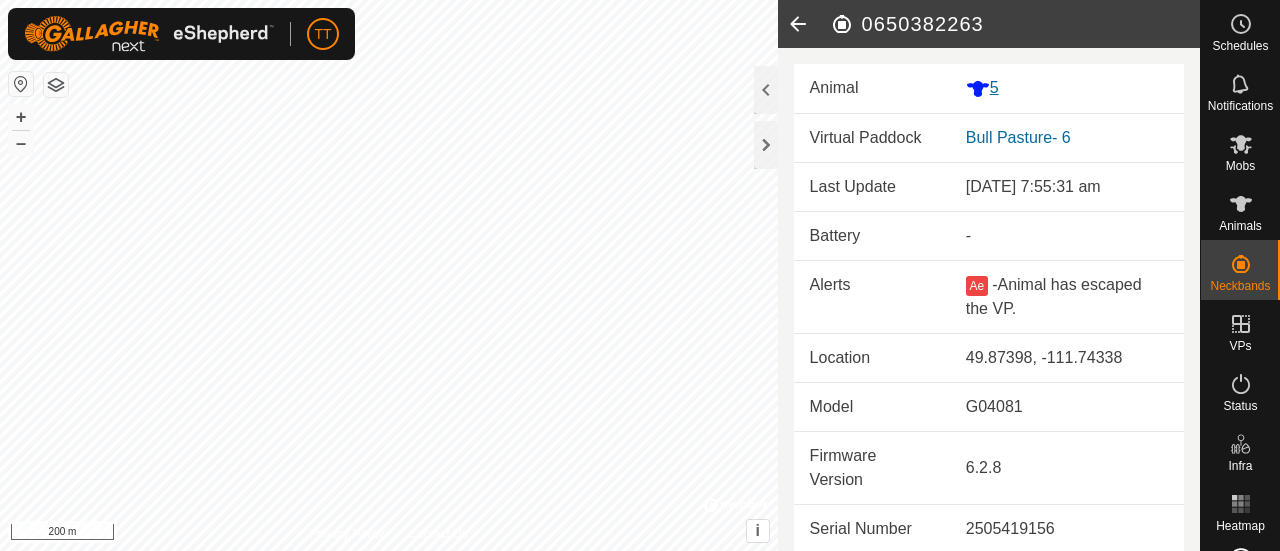 click on "5" at bounding box center (1067, 88) 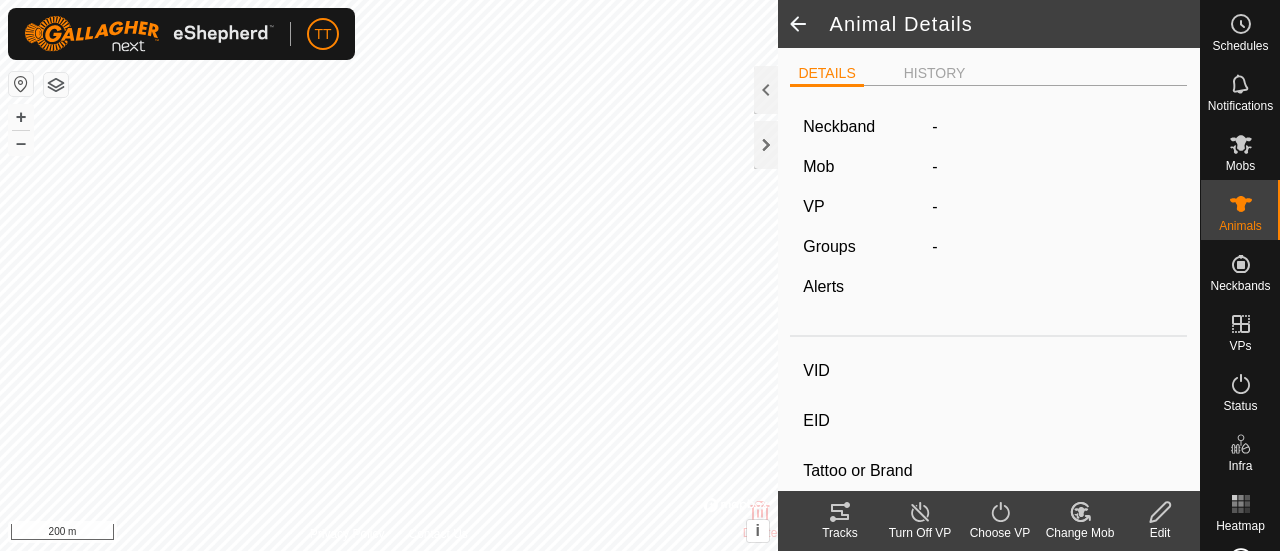 type on "5" 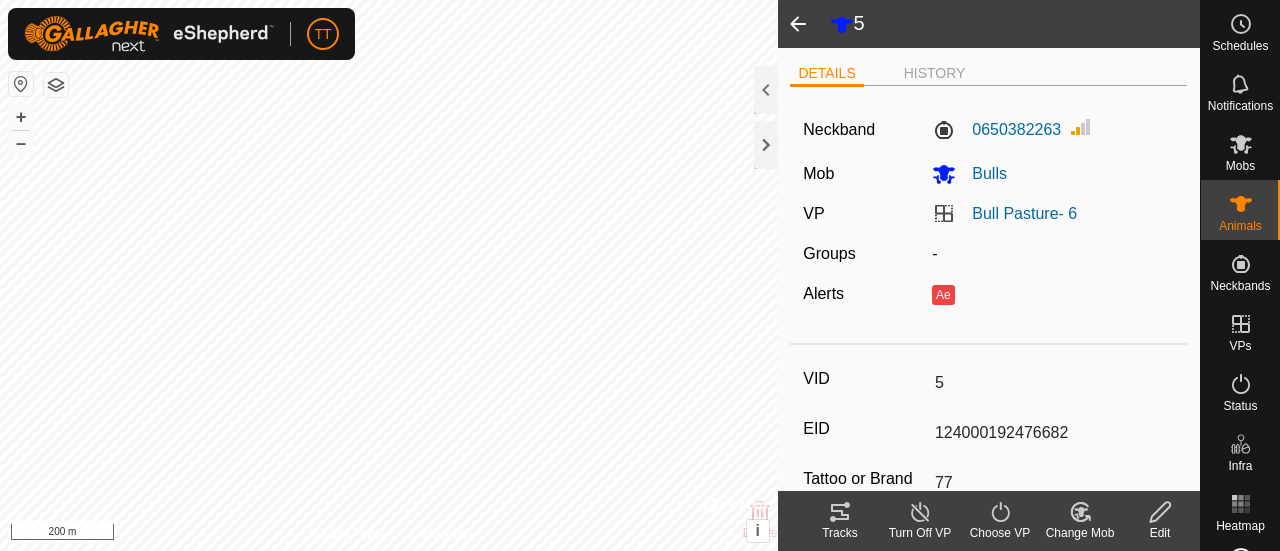 click 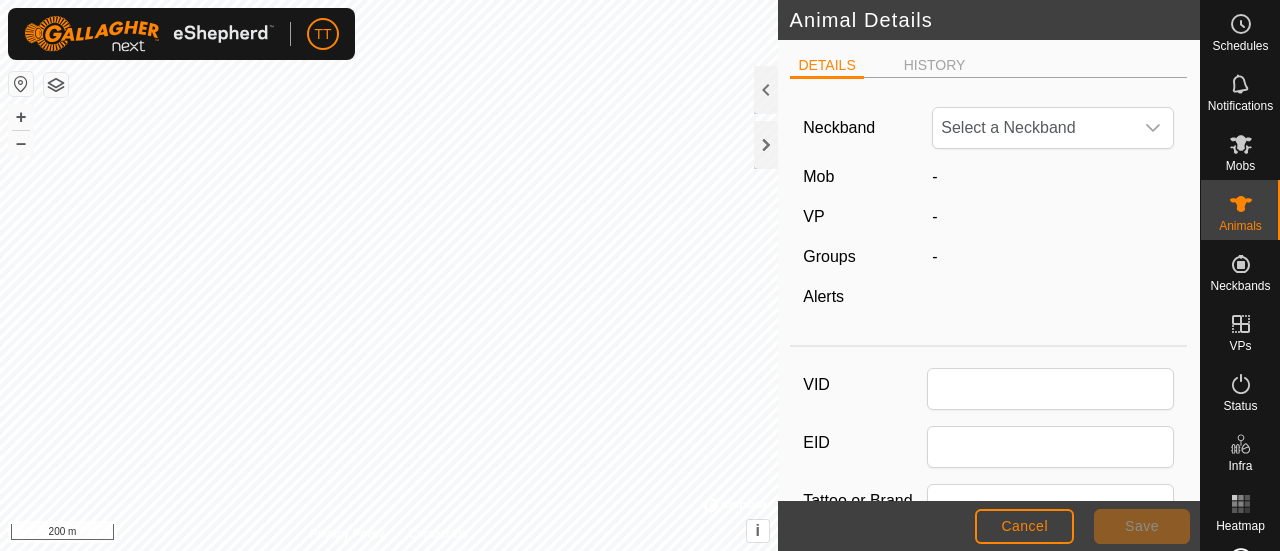 type on "5" 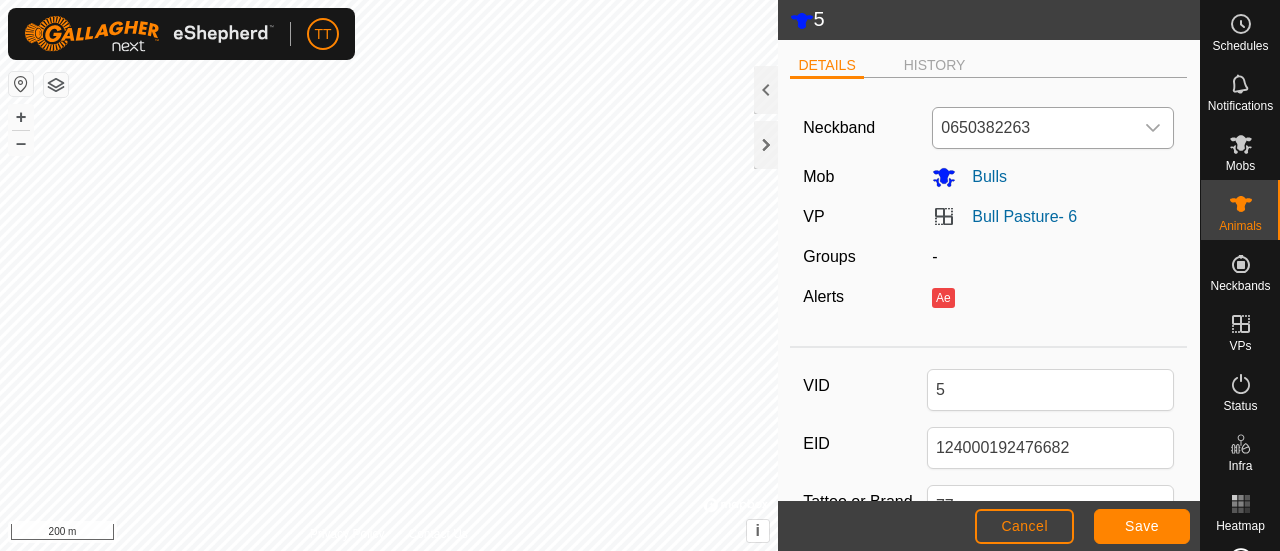 click on "0650382263" at bounding box center (1033, 128) 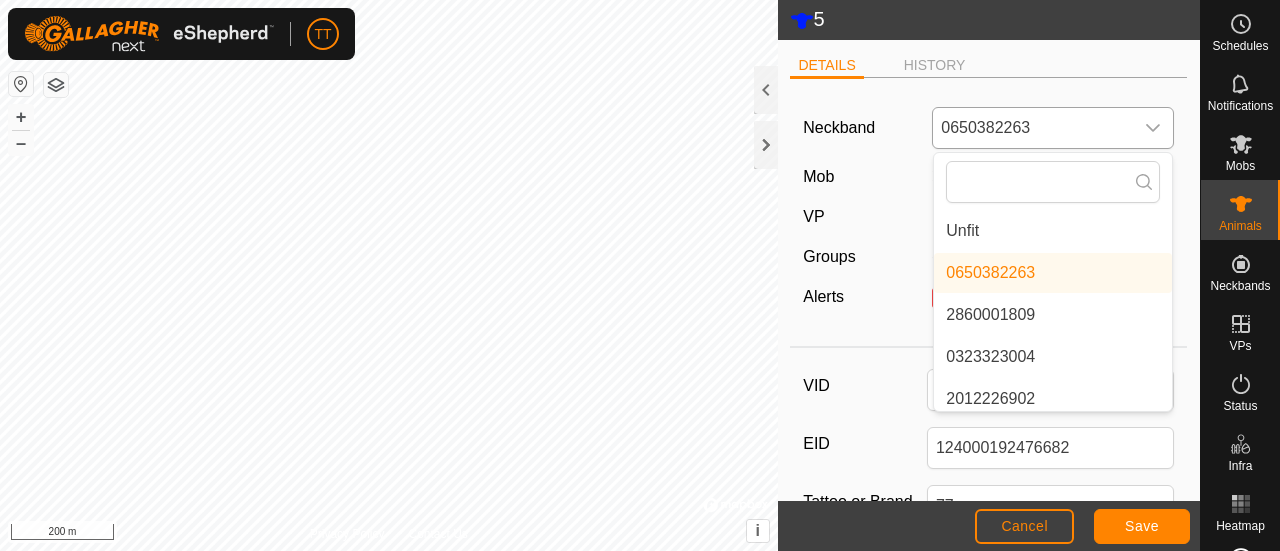 click on "Unfit" at bounding box center (1053, 231) 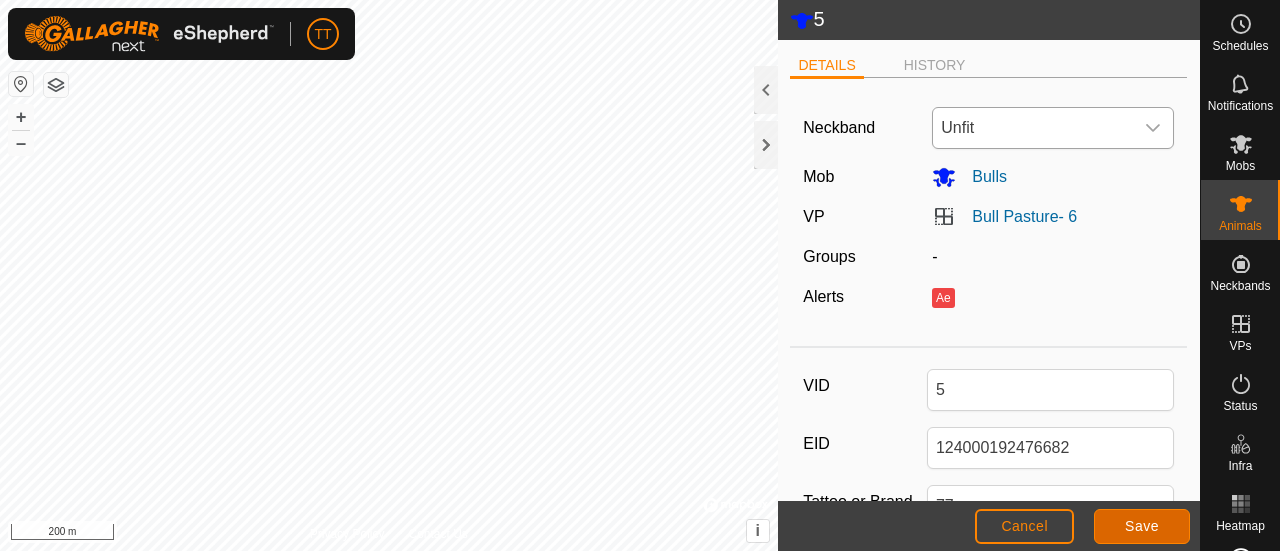 click on "Save" 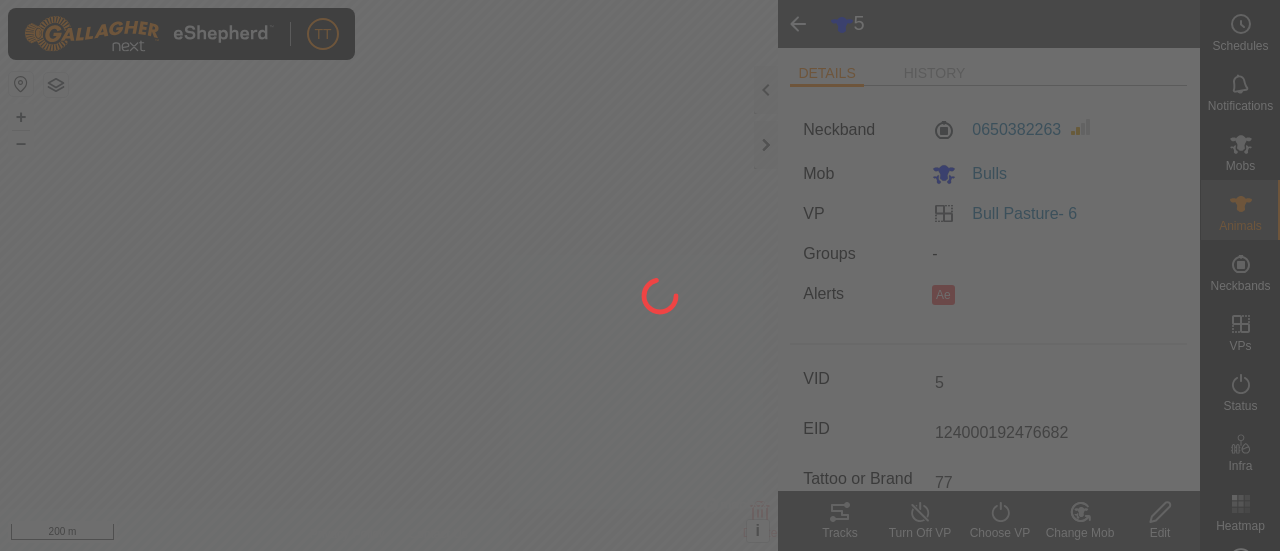 type on "0 kg" 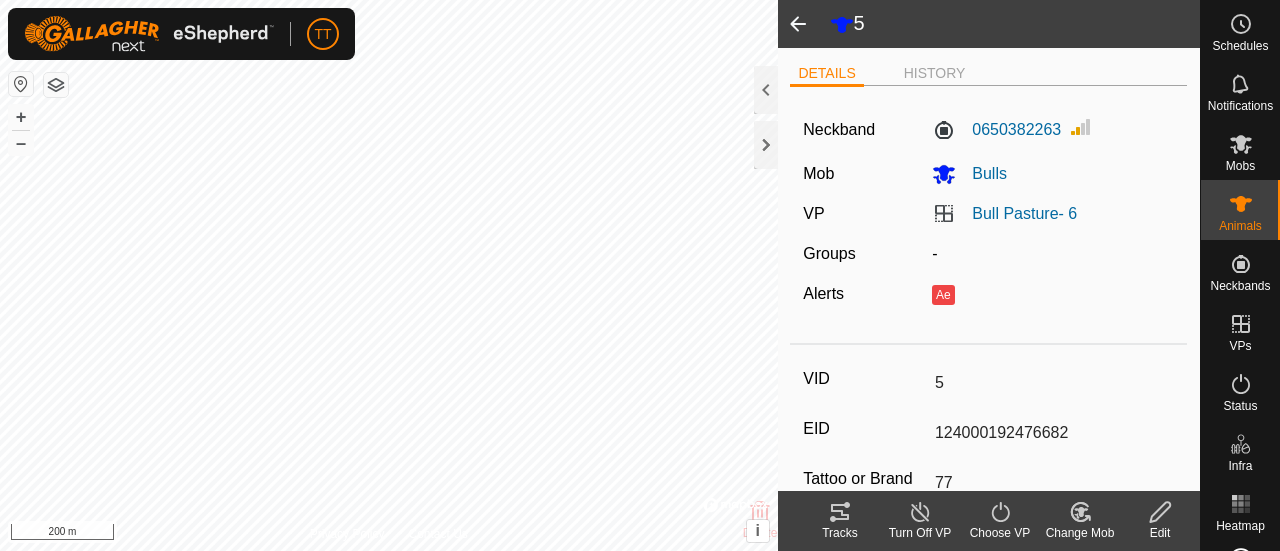click 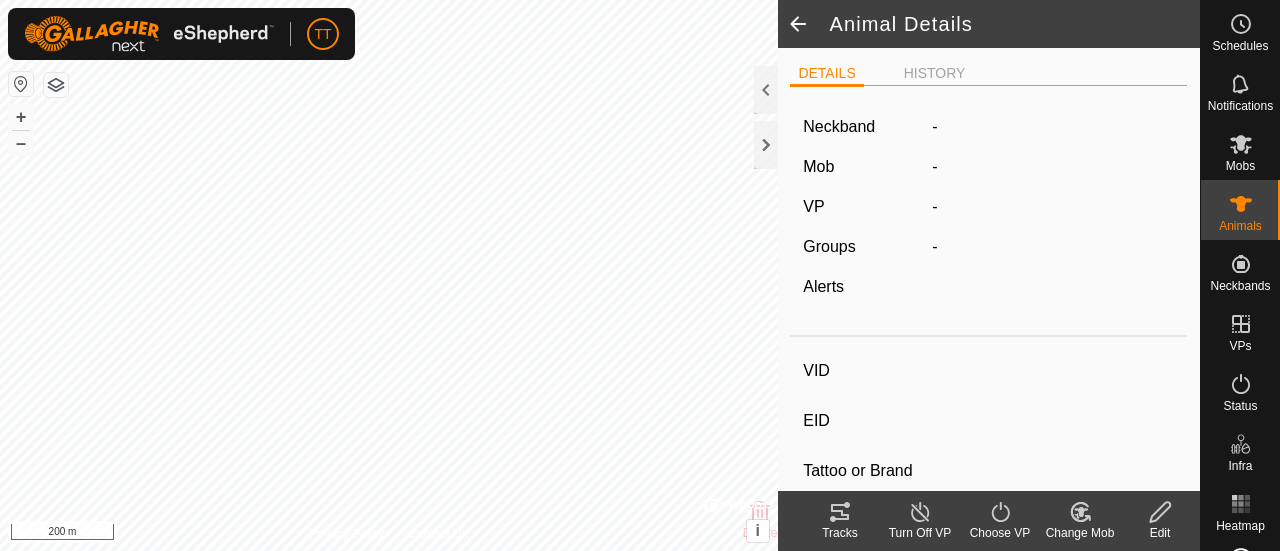 type on "5" 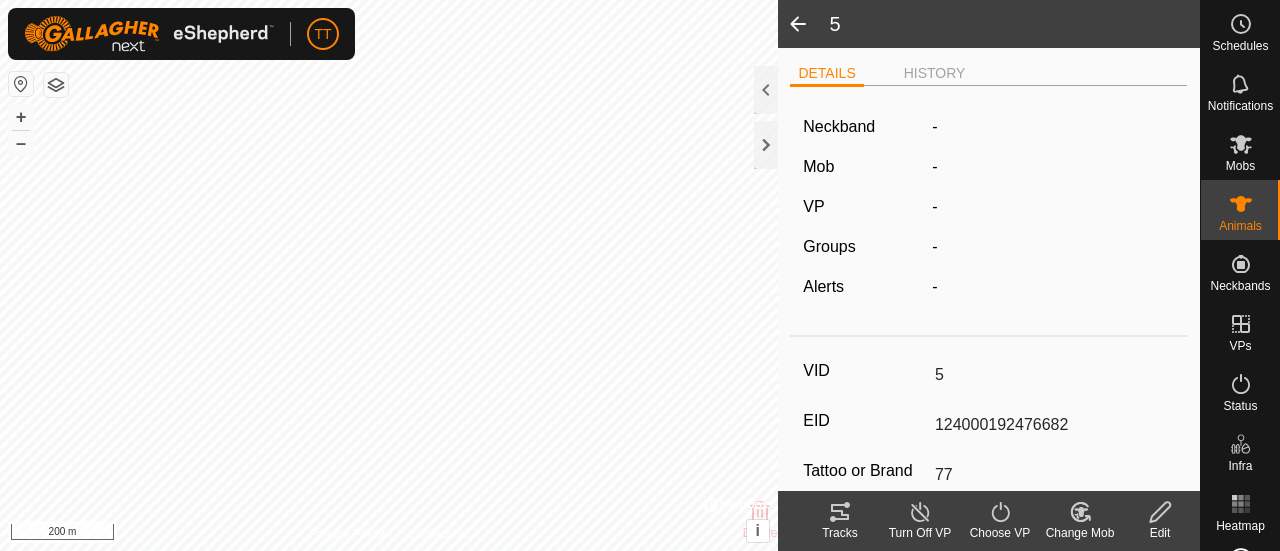 click 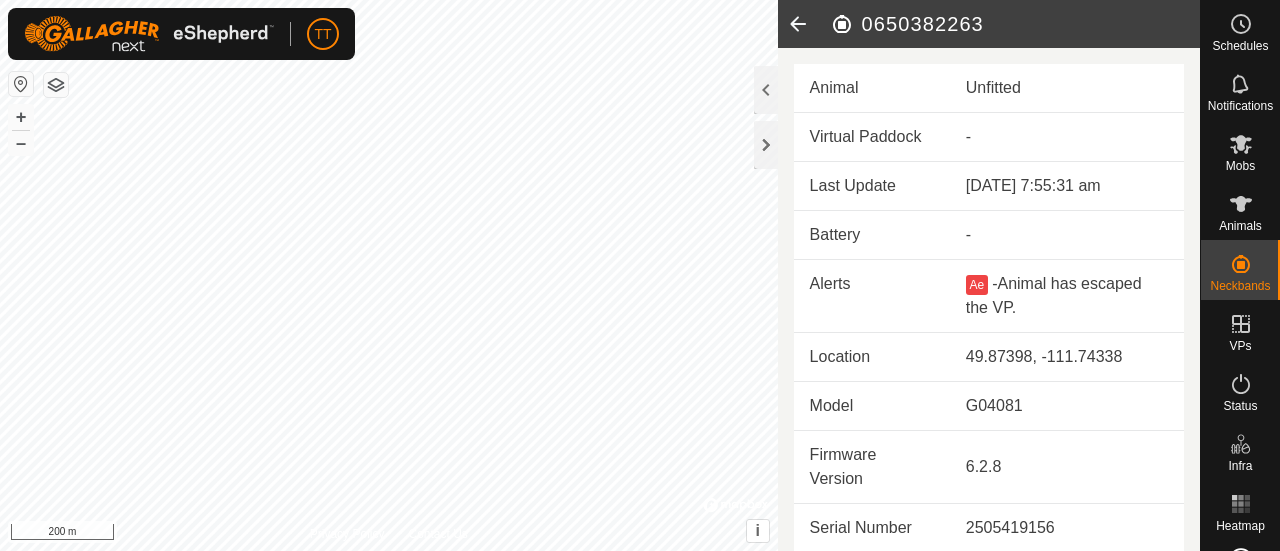 click 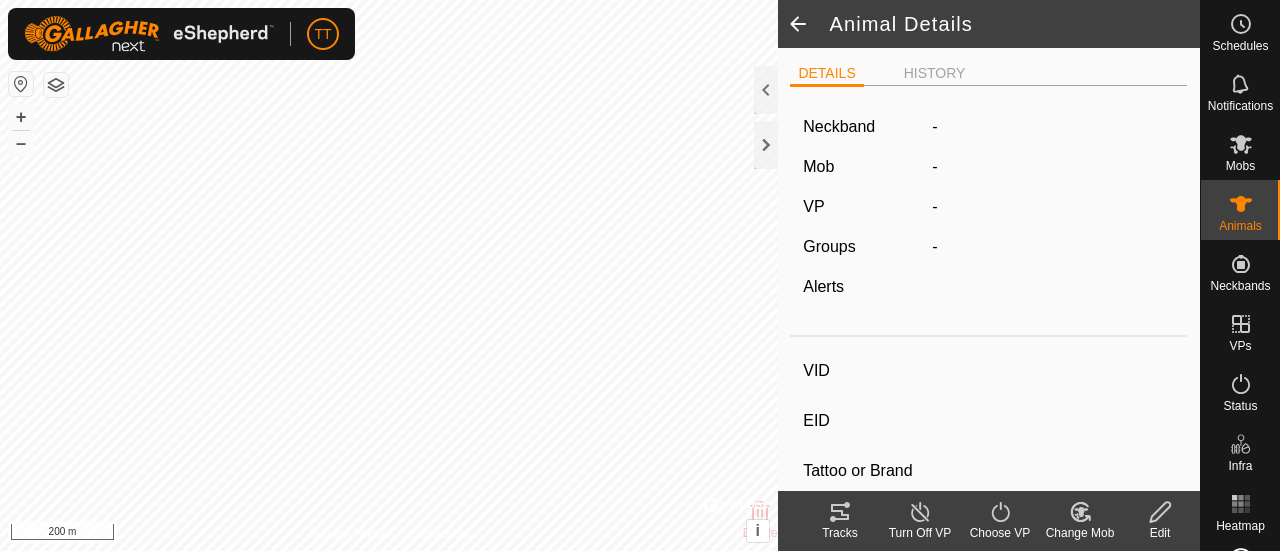 type on "5" 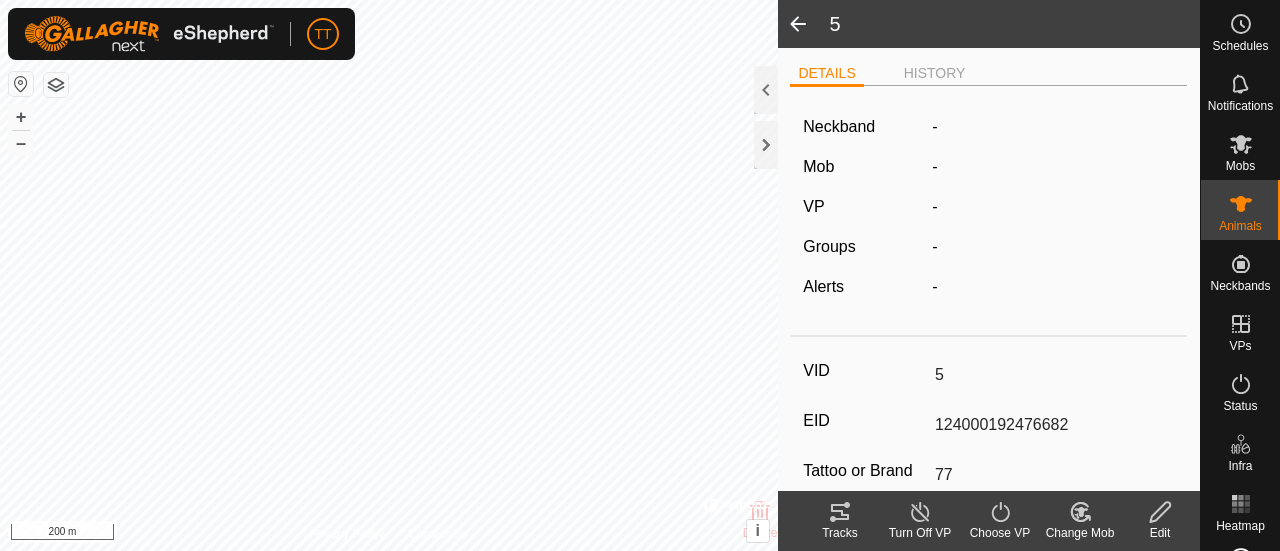 click 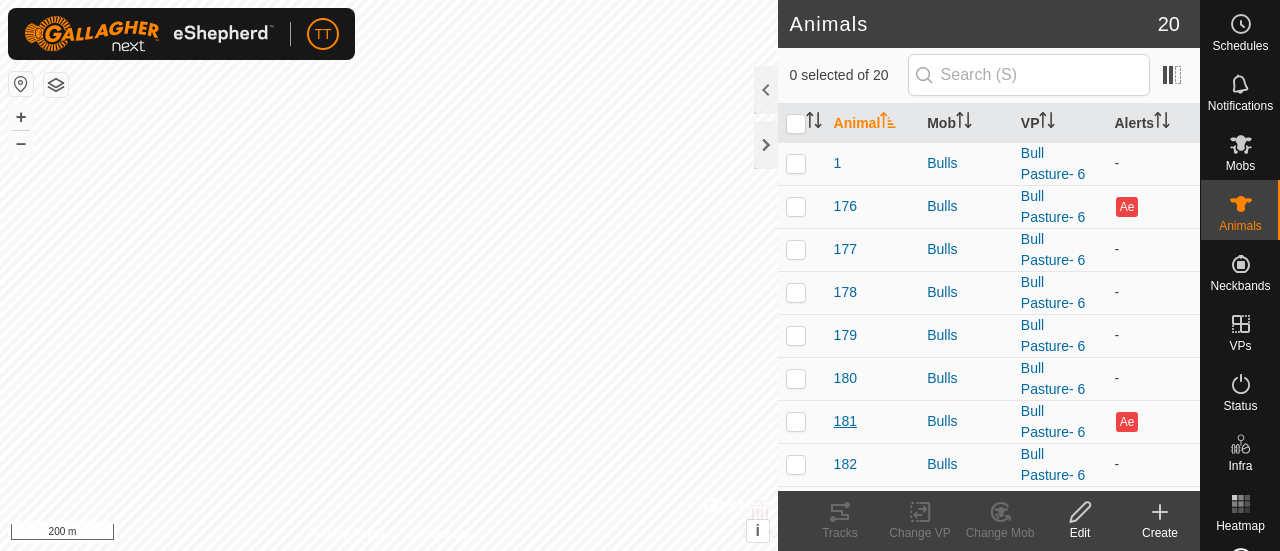 click on "181" at bounding box center [845, 421] 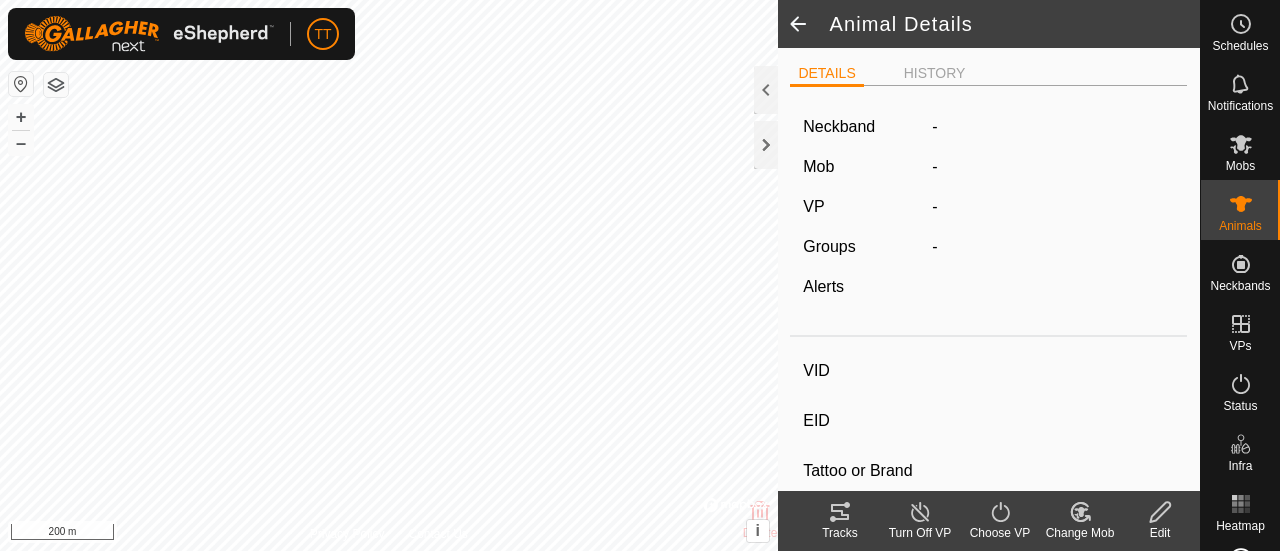 type on "181" 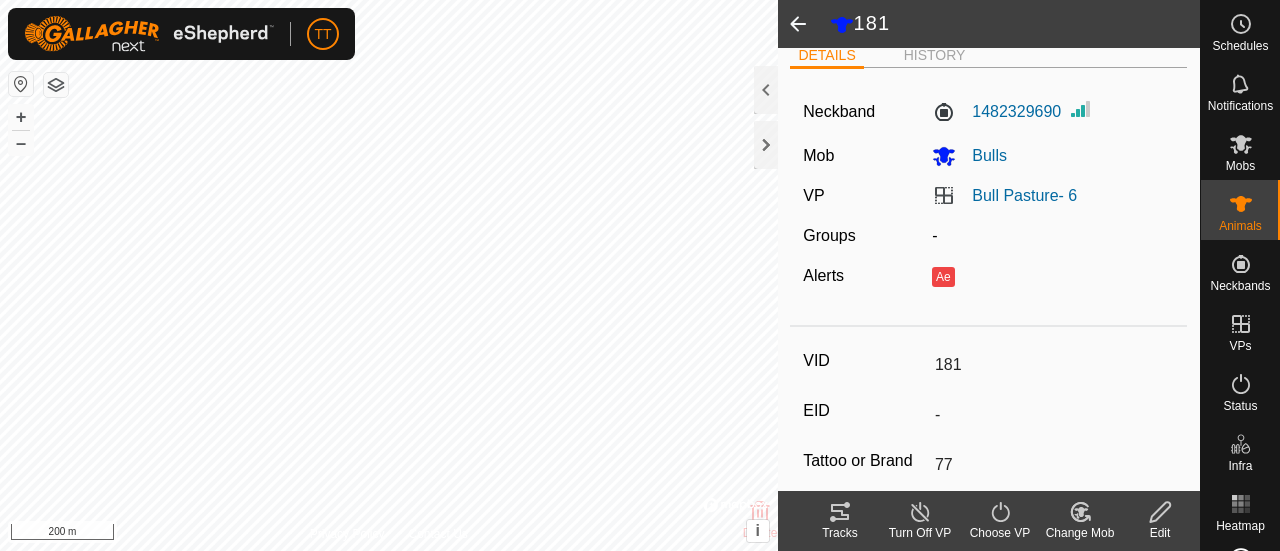 scroll, scrollTop: 0, scrollLeft: 0, axis: both 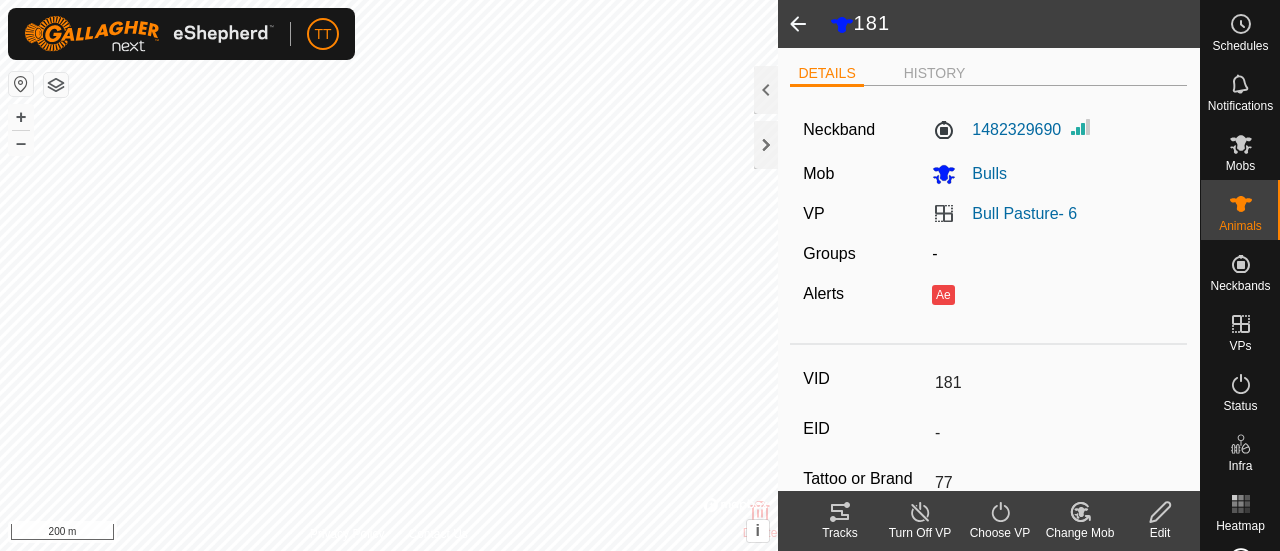 click 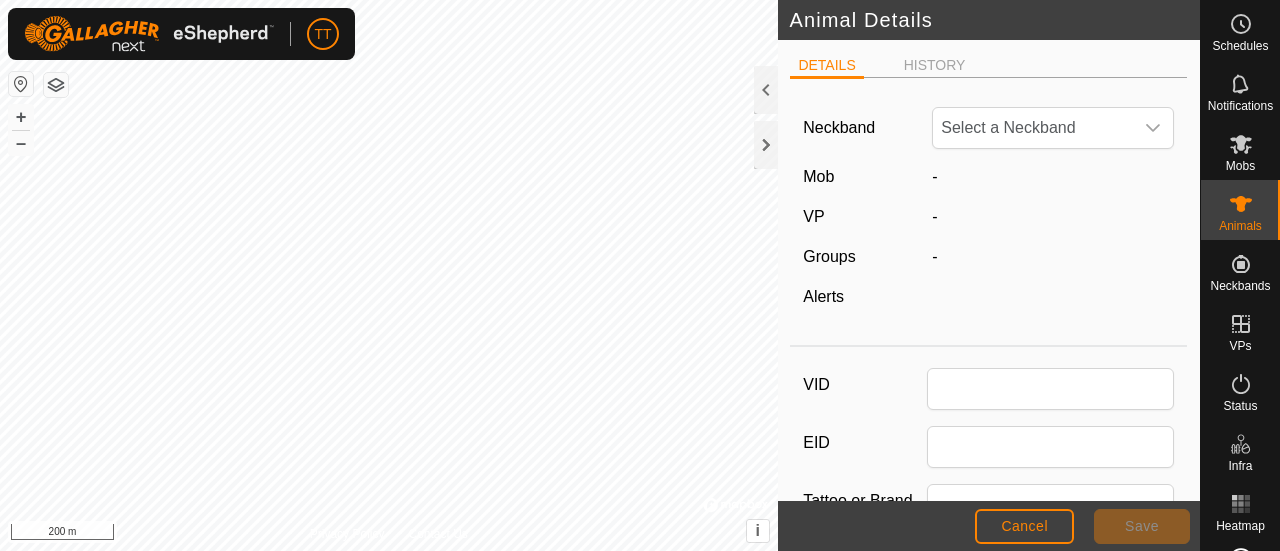 type on "181" 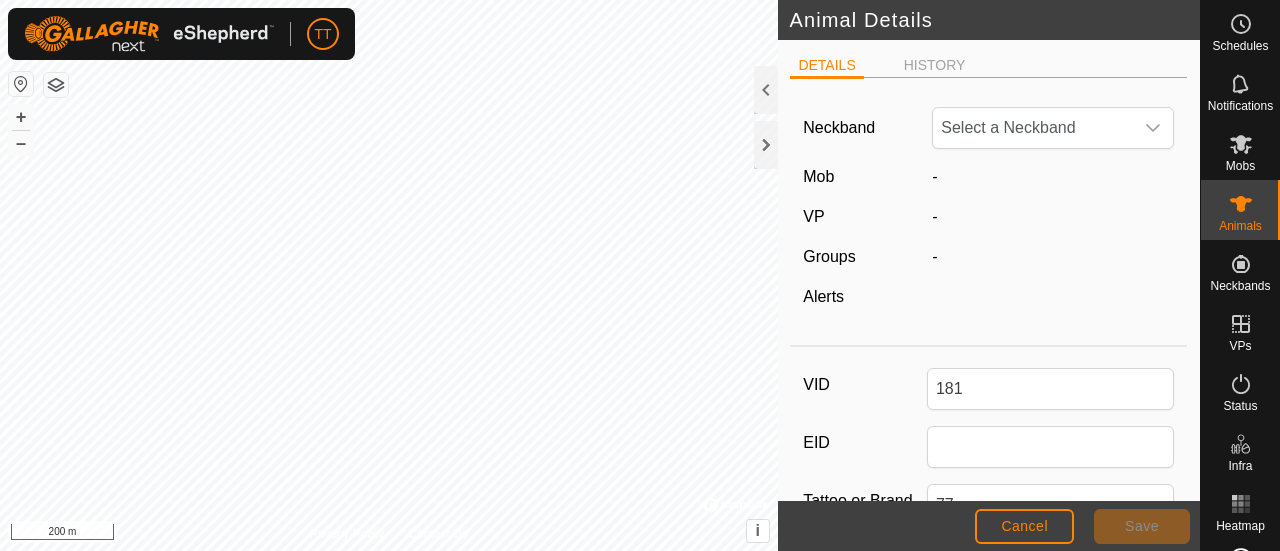 type 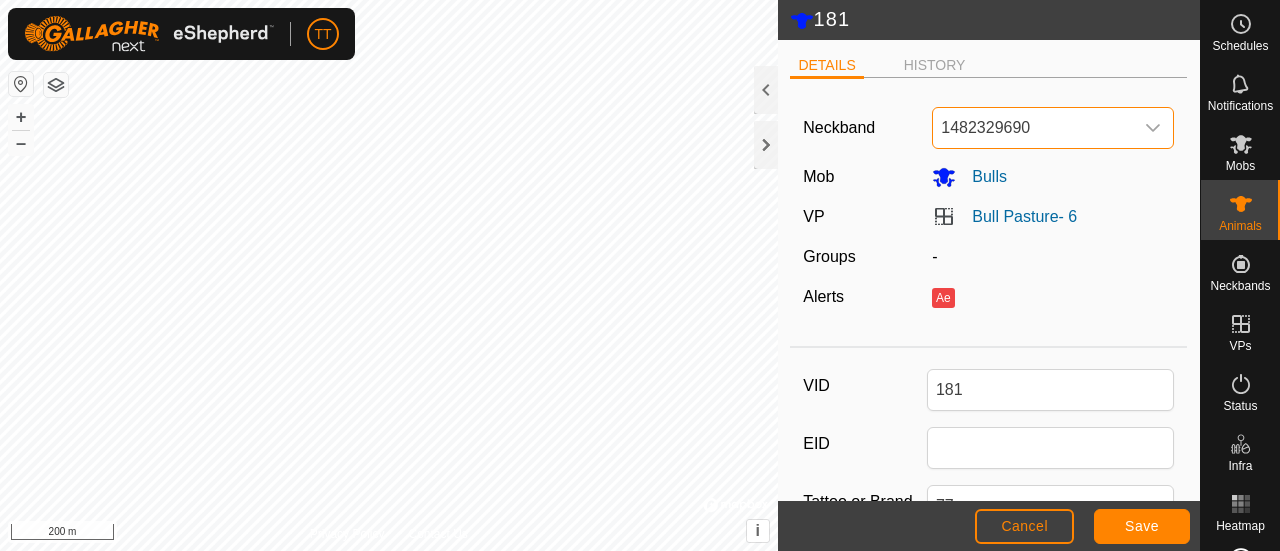 click on "1482329690" at bounding box center (1033, 128) 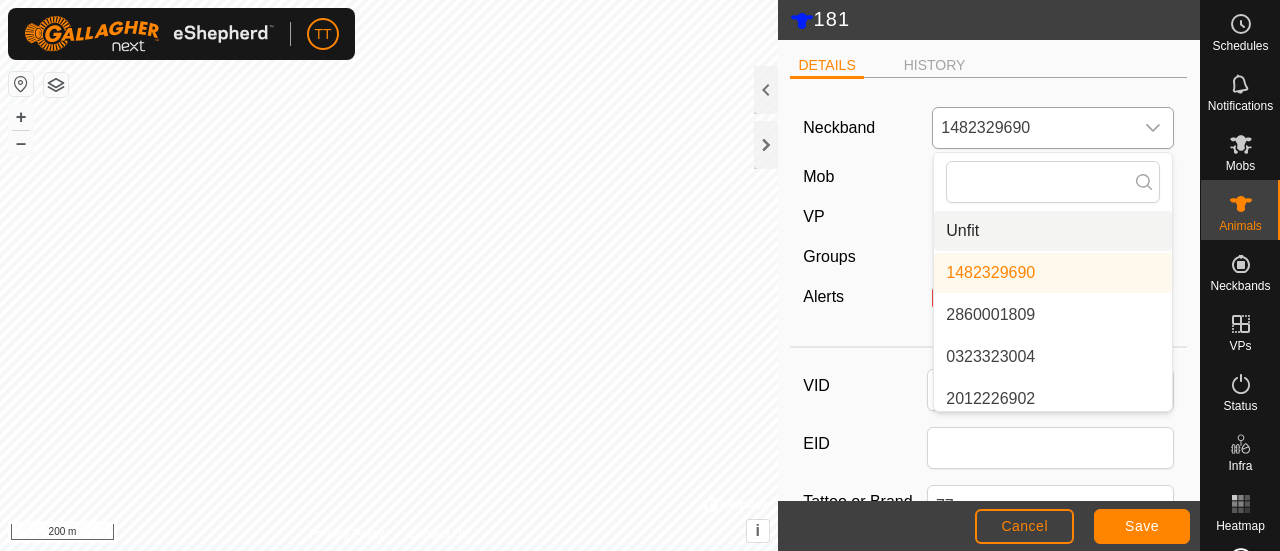 click on "Unfit" at bounding box center [1053, 231] 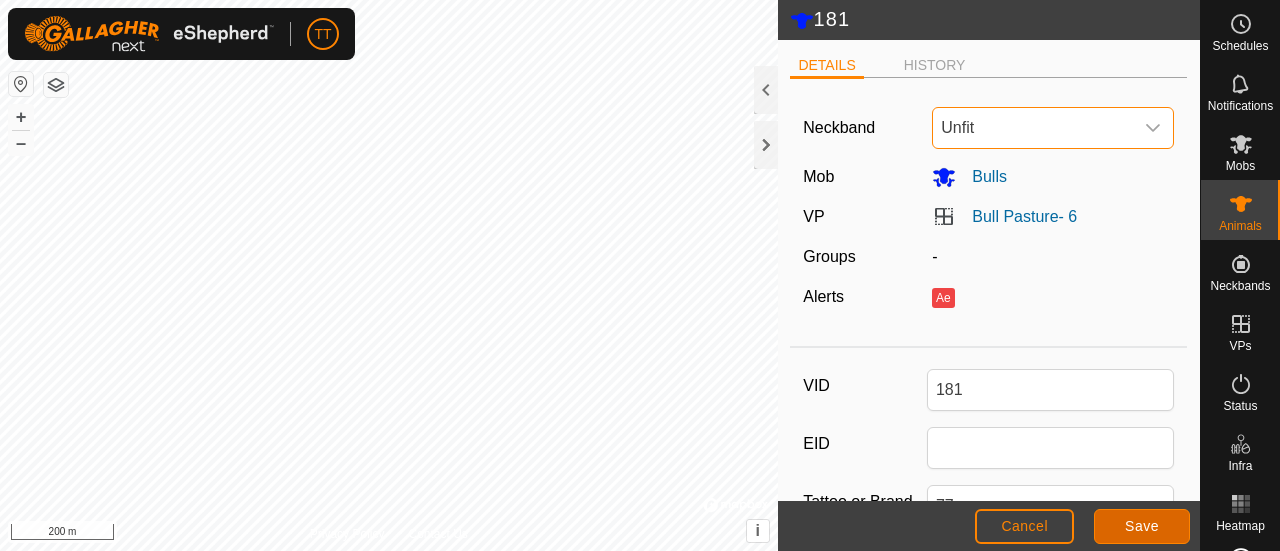 click on "Save" 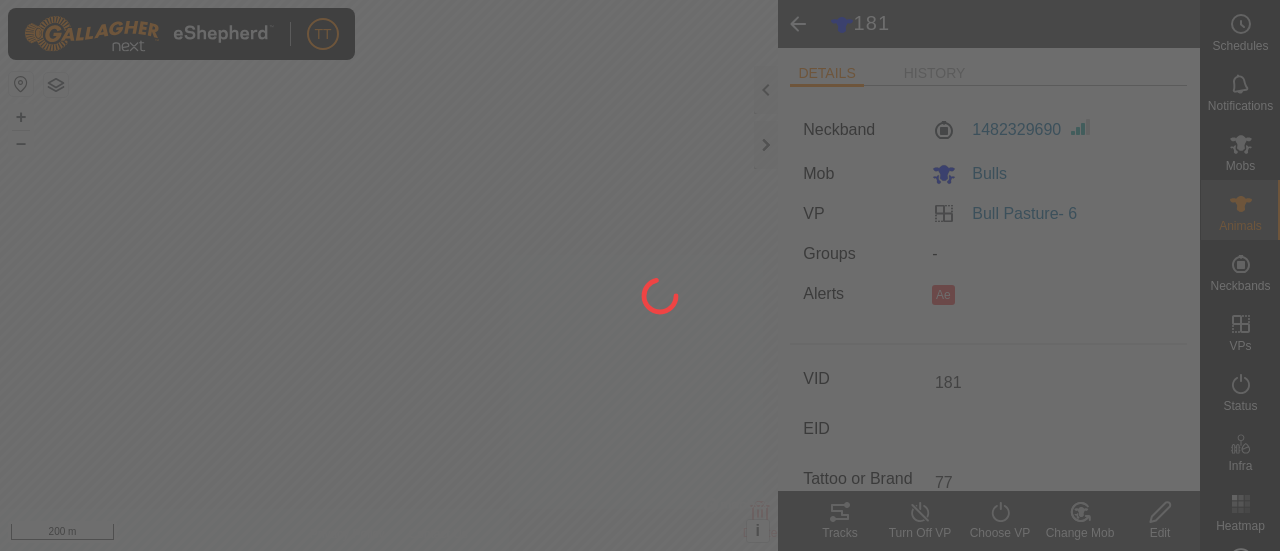 type on "-" 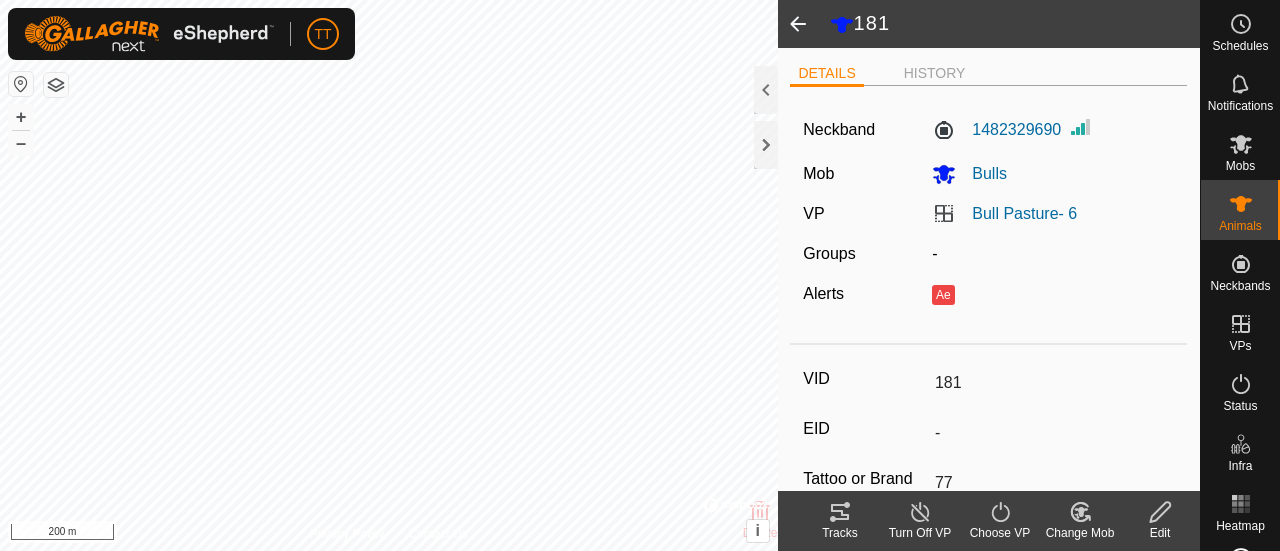 click 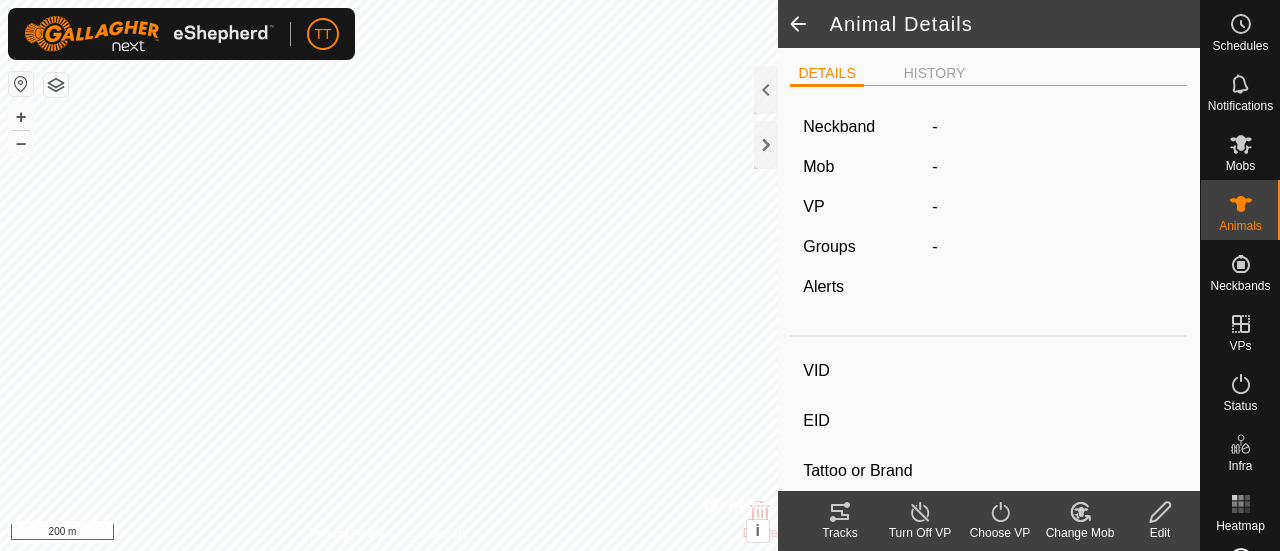 type on "181" 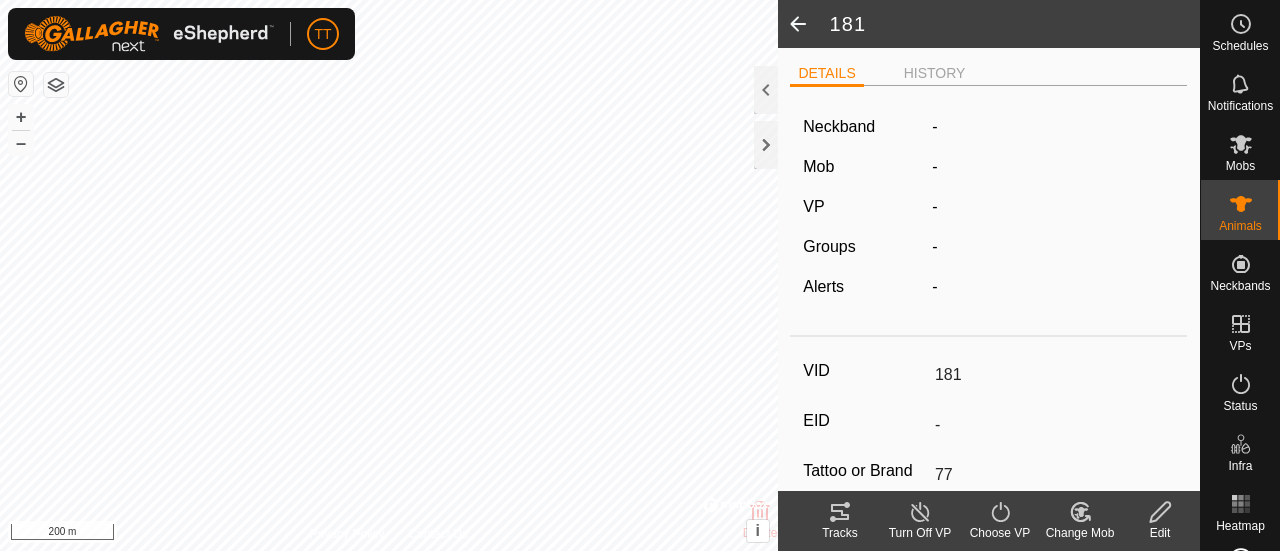 click 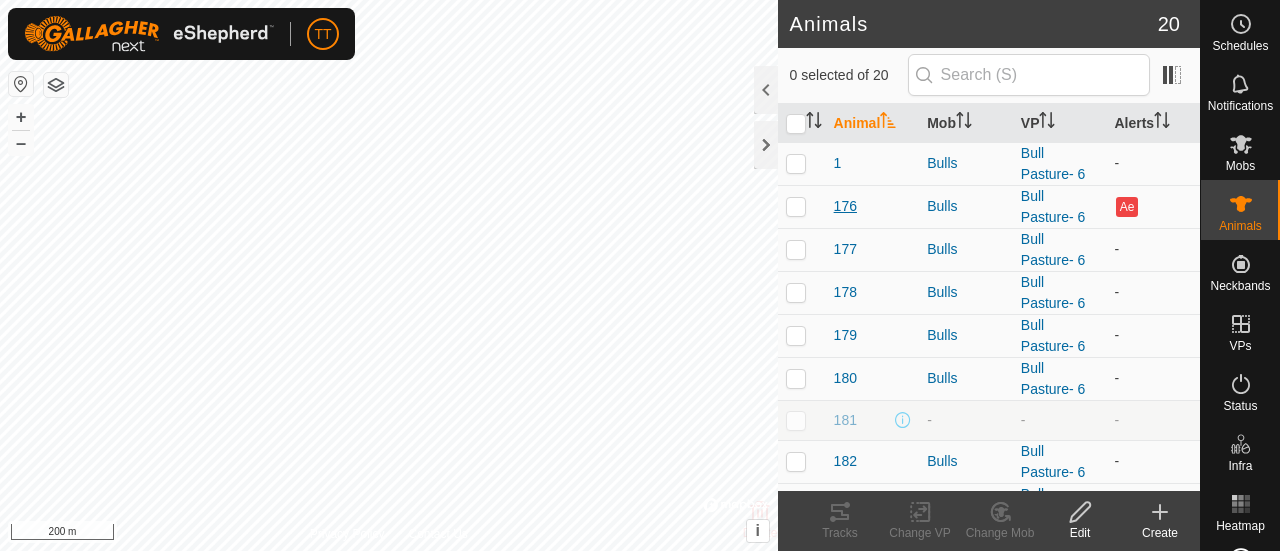 click on "176" at bounding box center [845, 206] 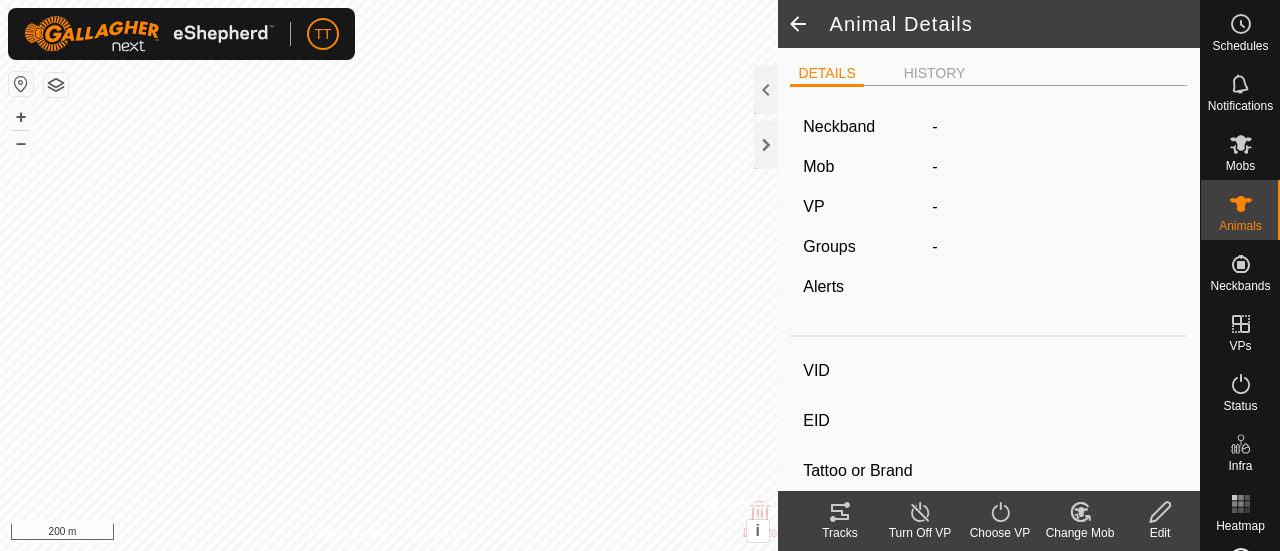 type on "176" 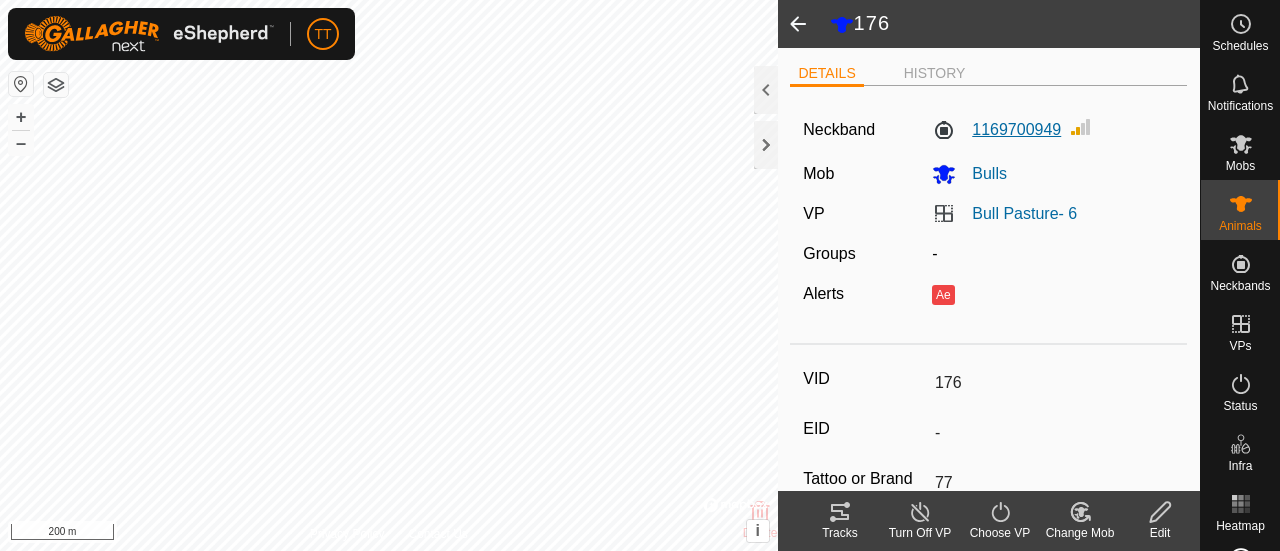 click on "1169700949" 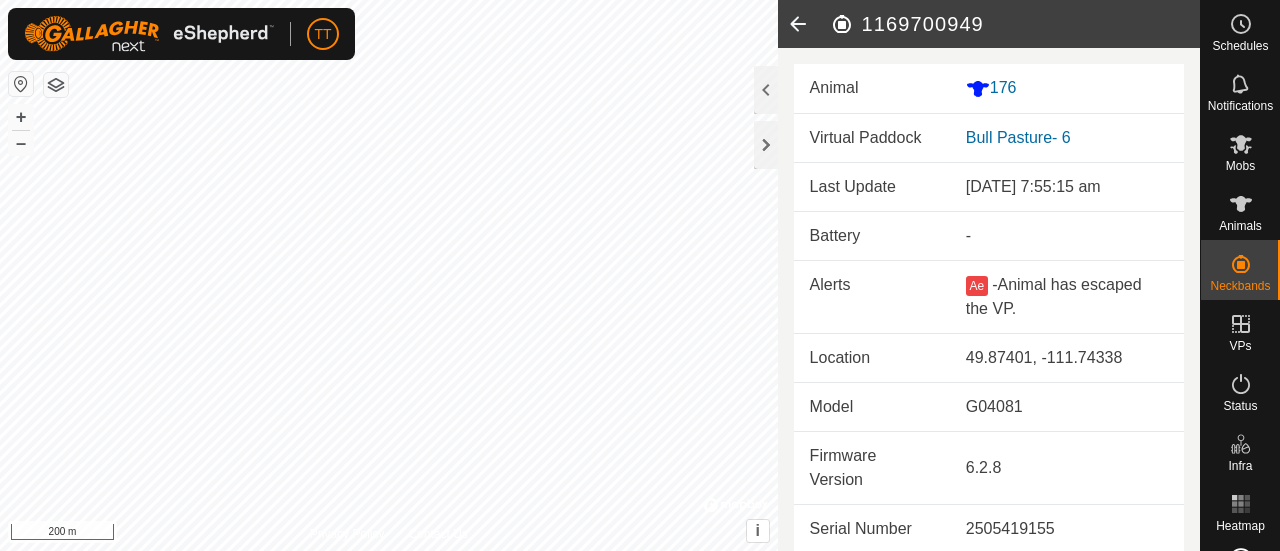 click 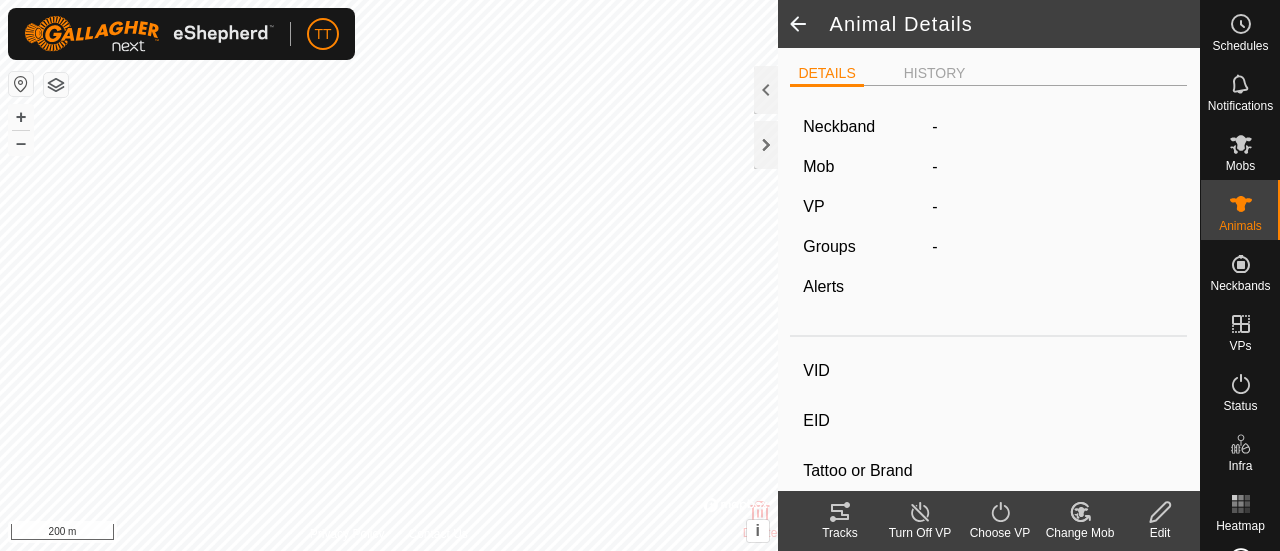 type on "176" 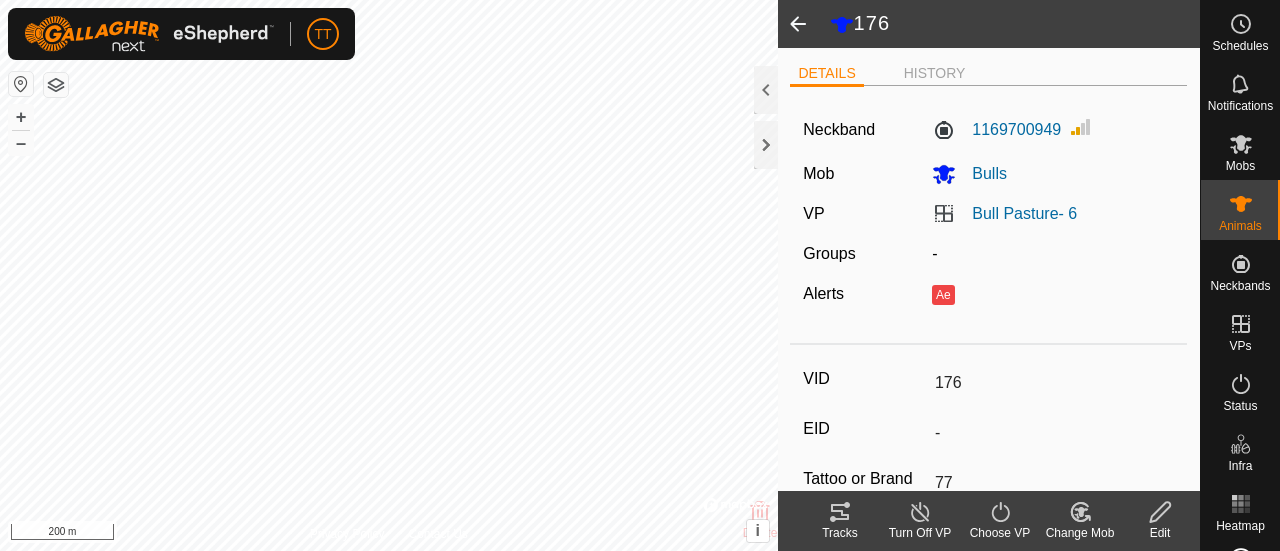 click 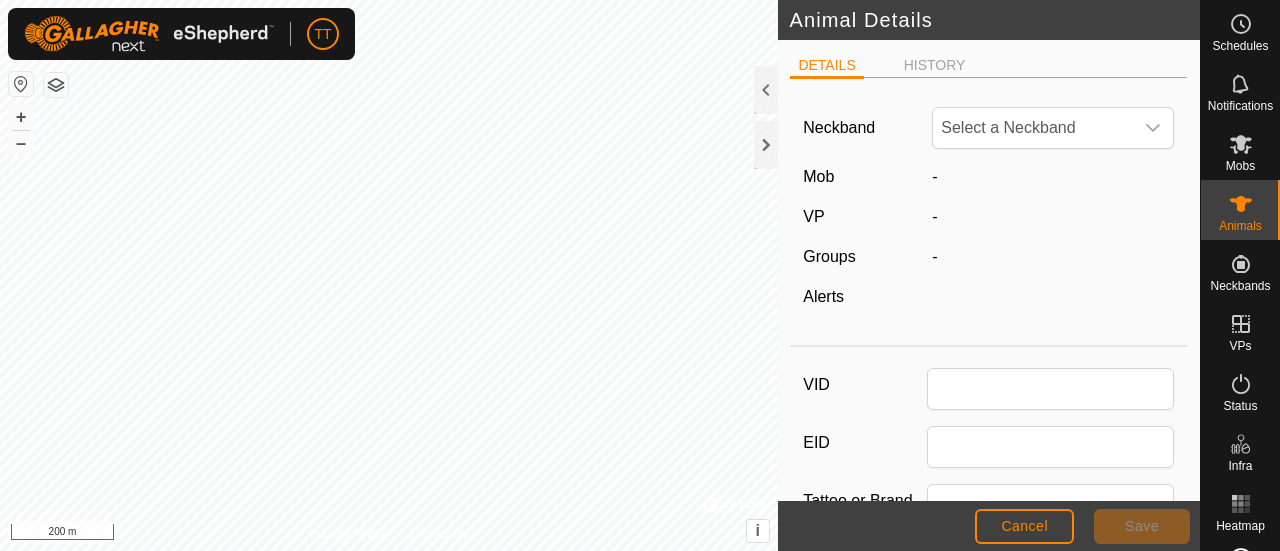 type on "176" 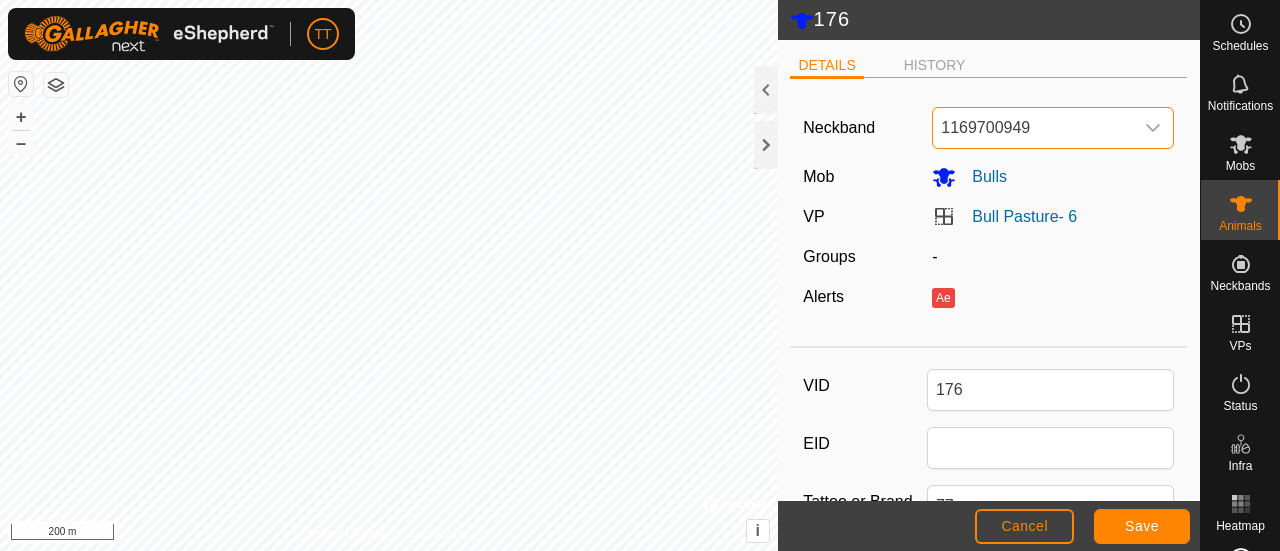 click on "1169700949" at bounding box center (1033, 128) 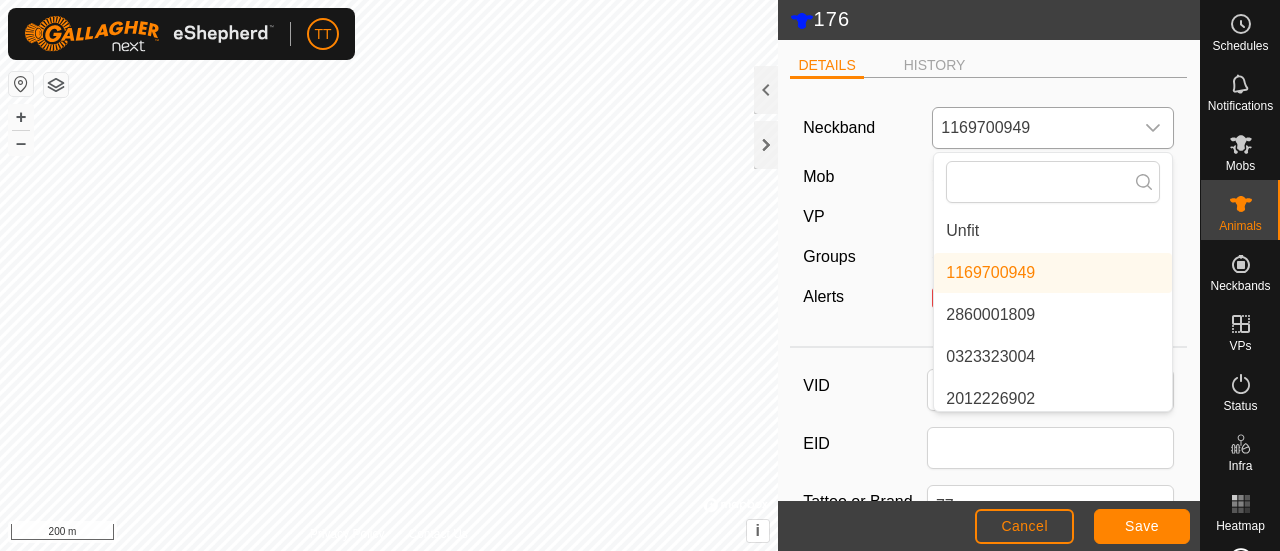 click on "Unfit" at bounding box center (1053, 231) 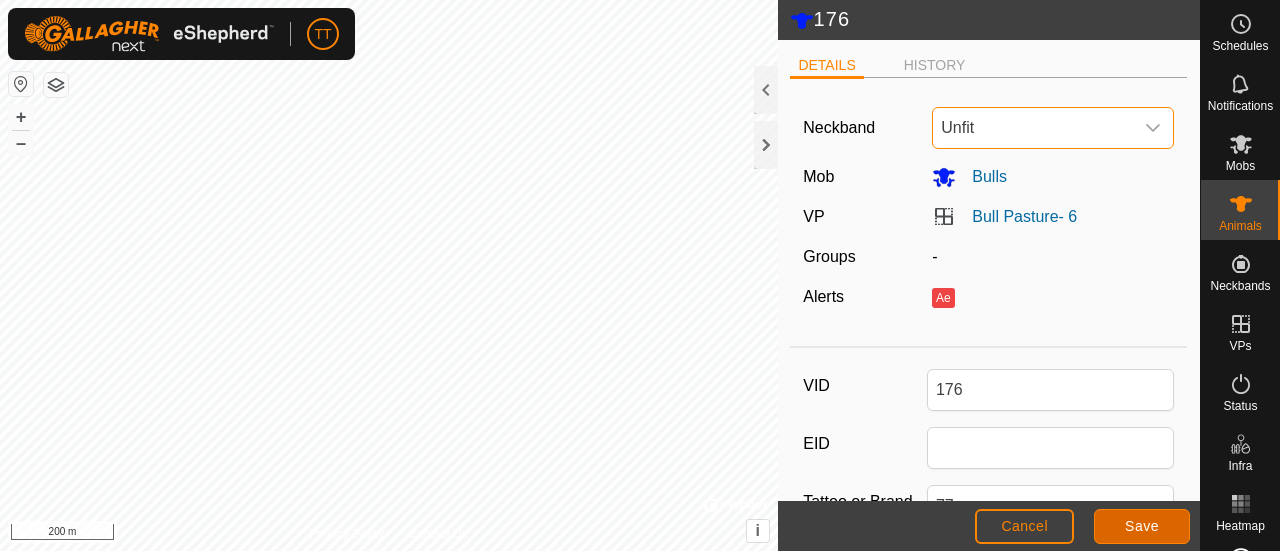 click on "Save" 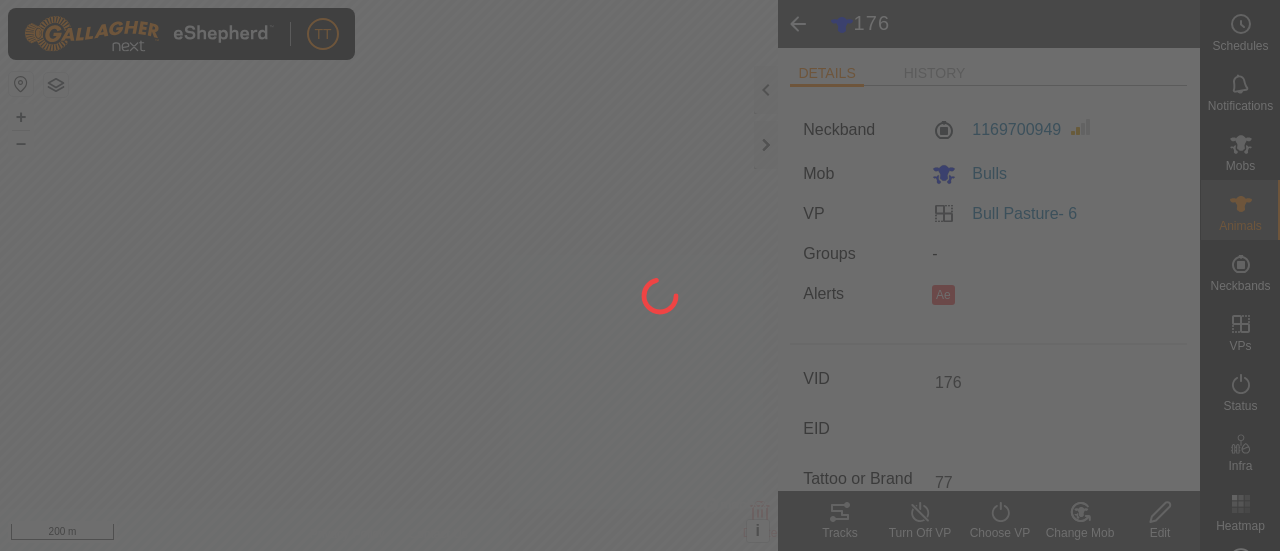 type on "-" 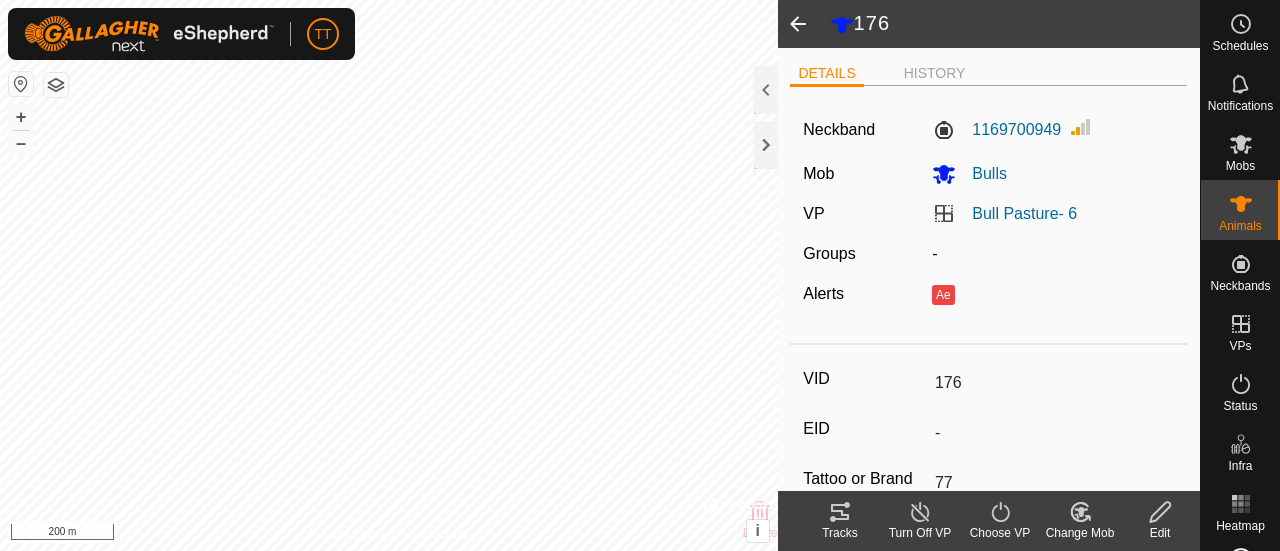 click 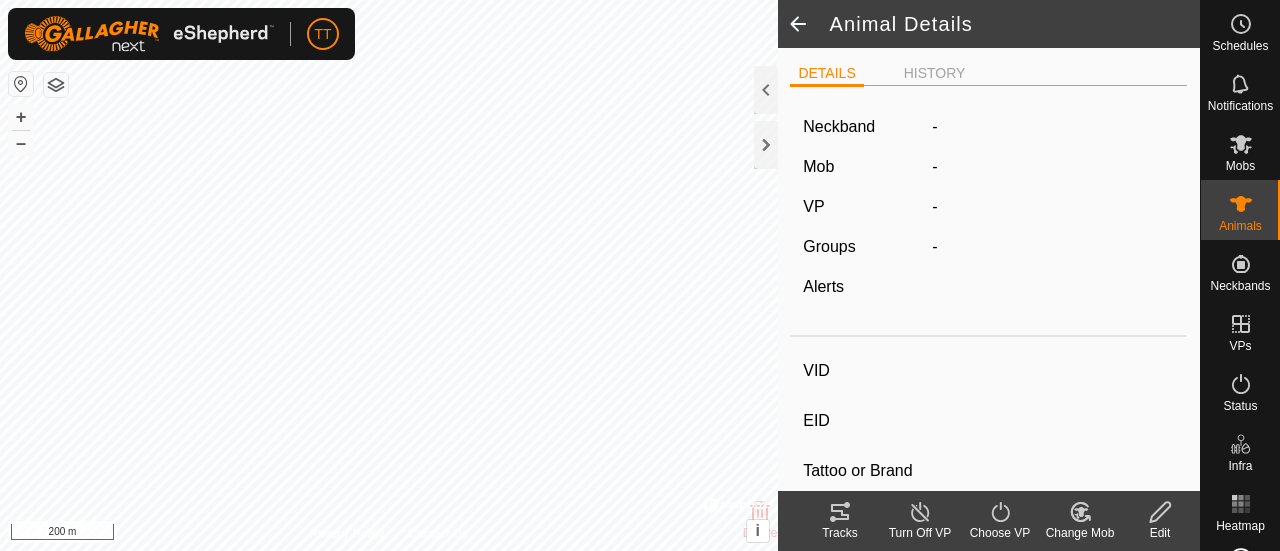 type on "176" 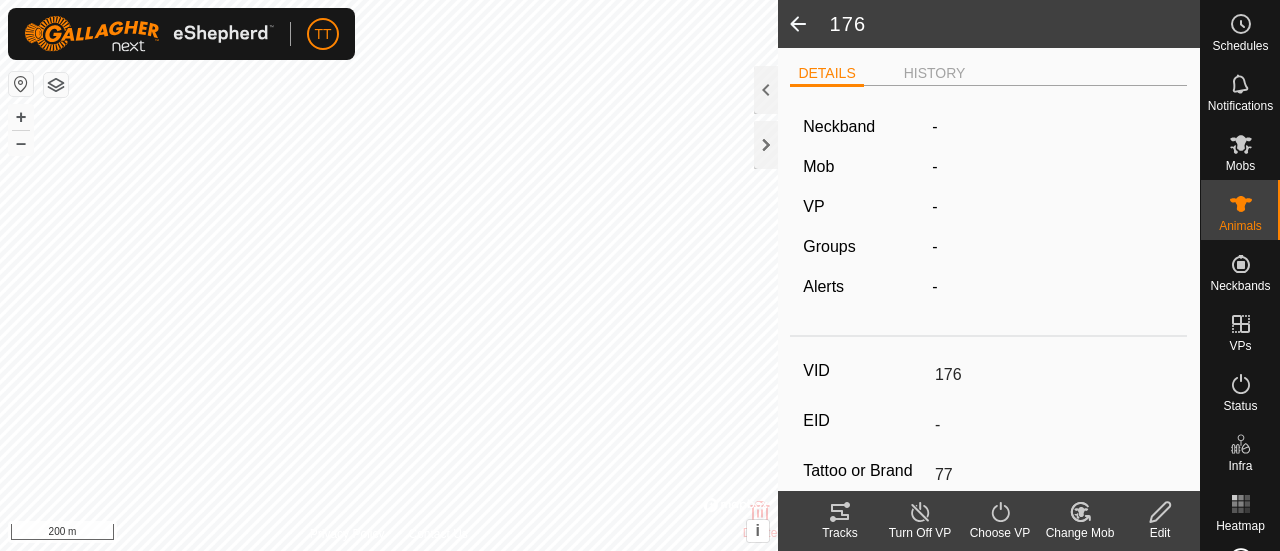 click 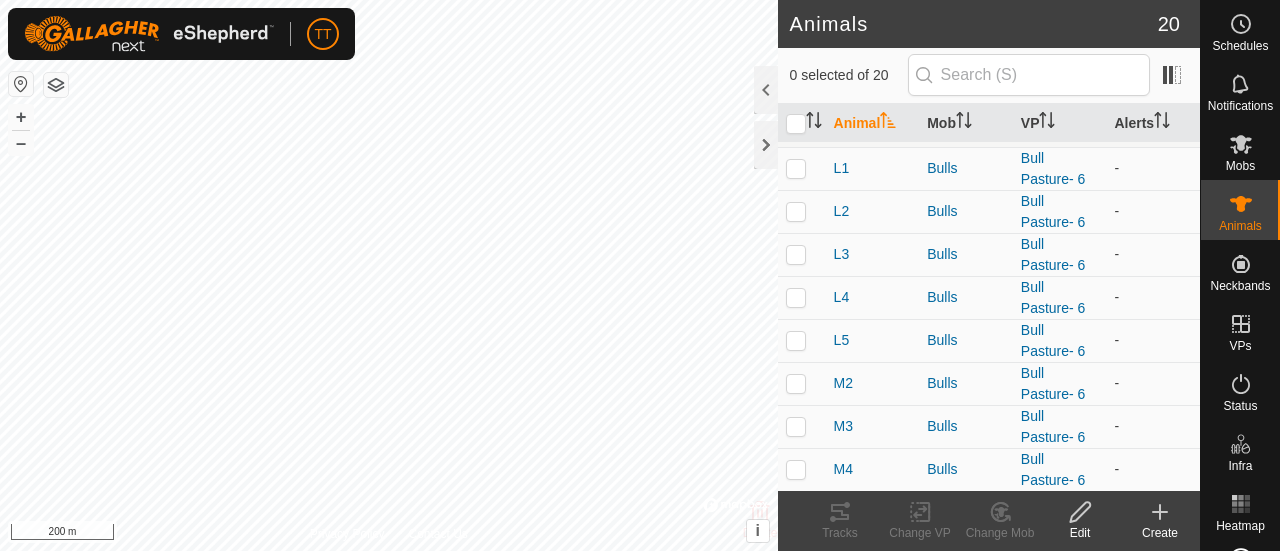 scroll, scrollTop: 0, scrollLeft: 0, axis: both 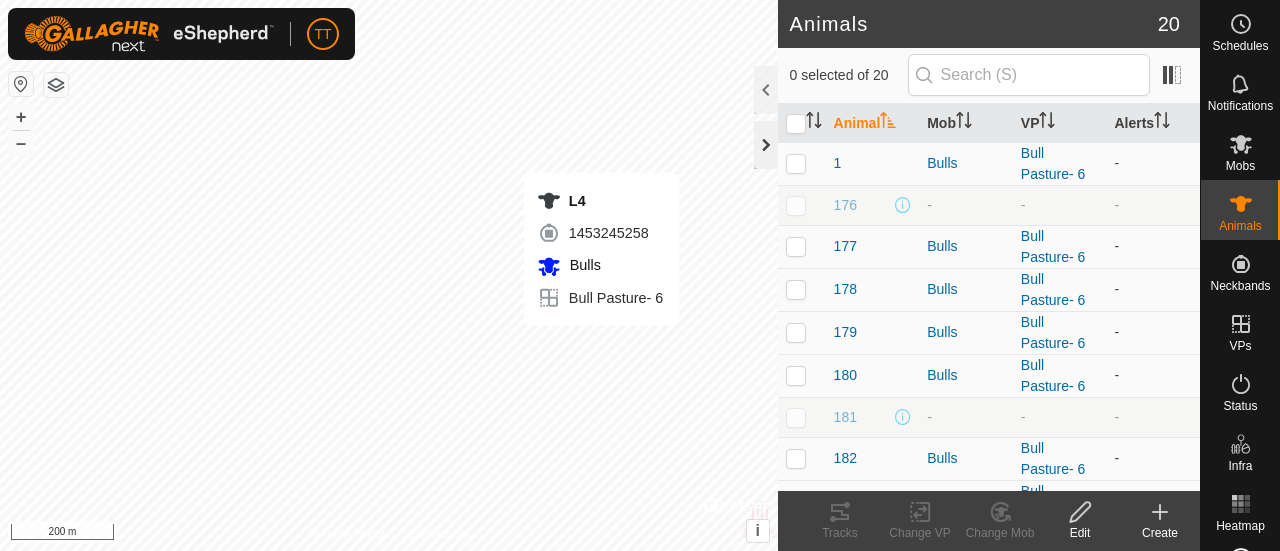 checkbox on "true" 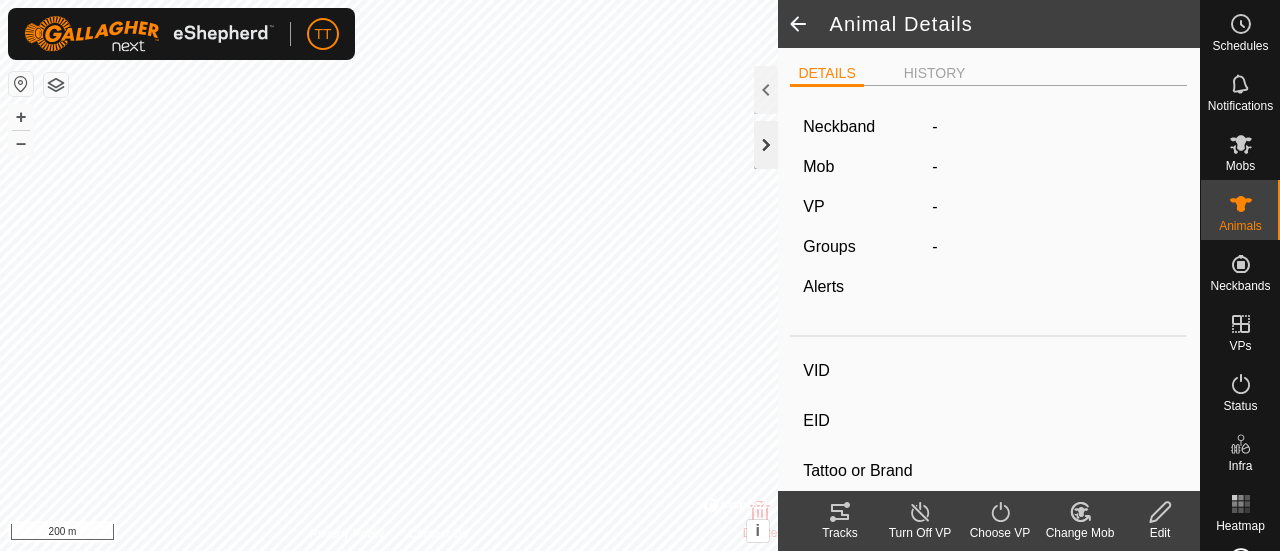 type on "L4" 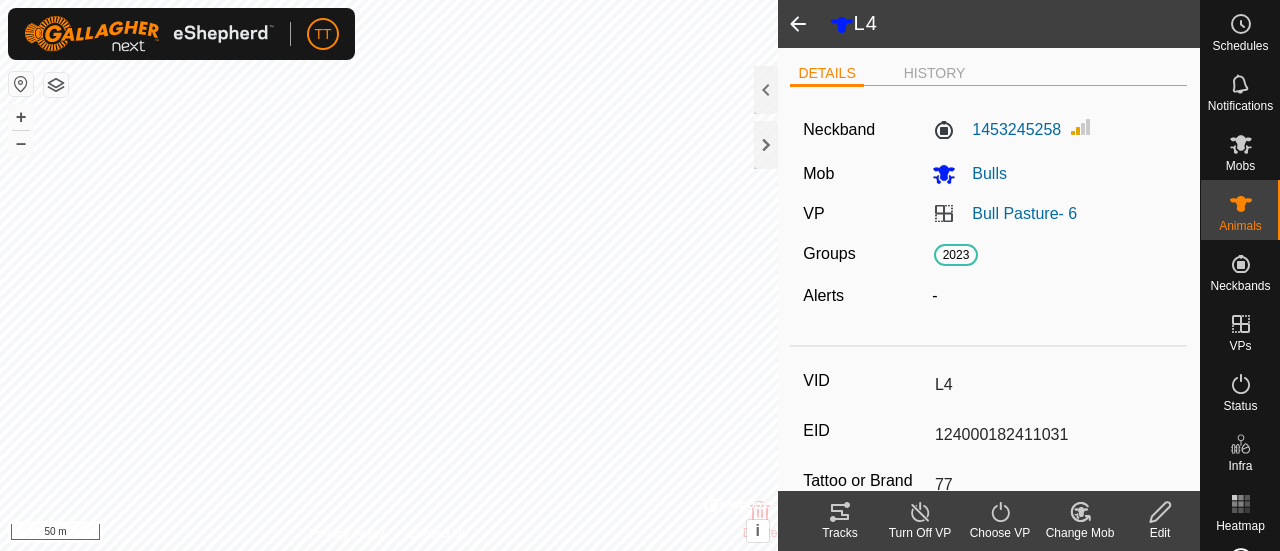 click 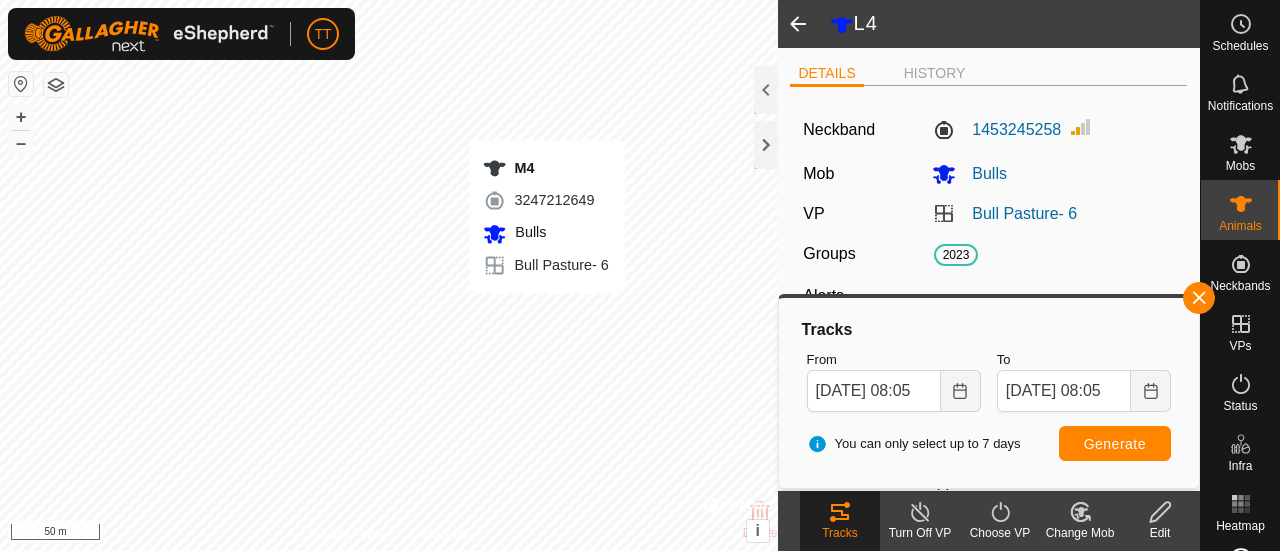 type 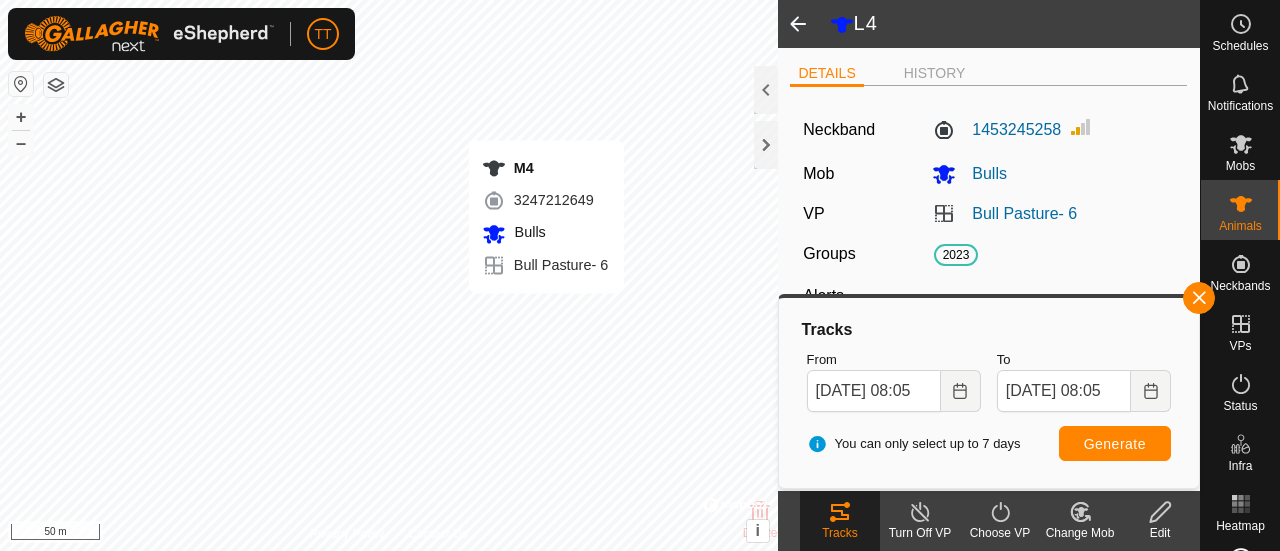 type on "M4" 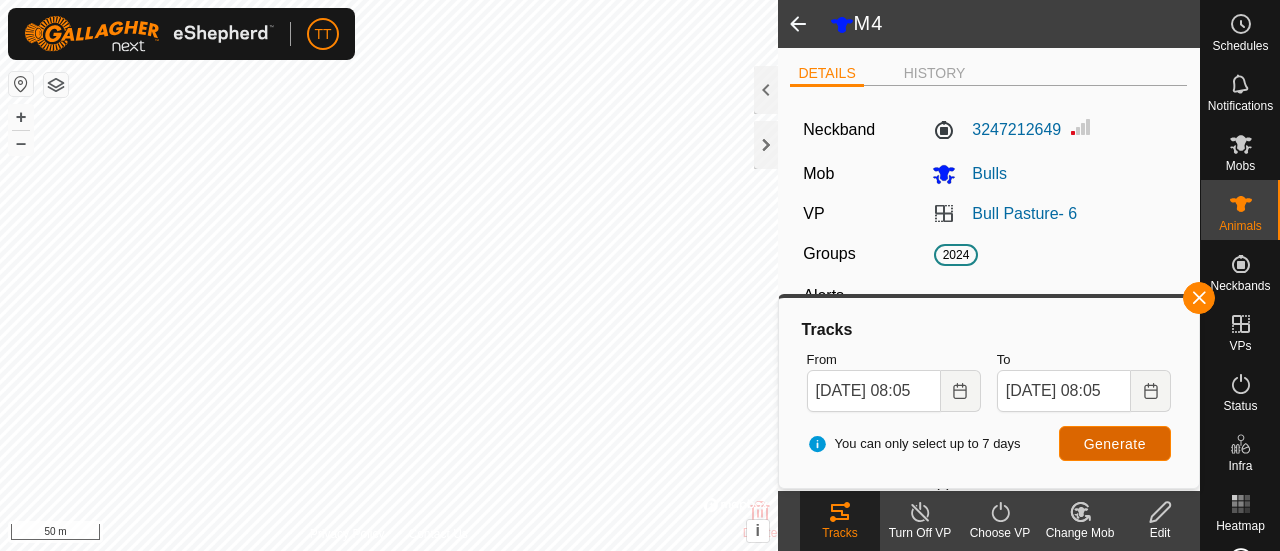 click on "Generate" at bounding box center [1115, 444] 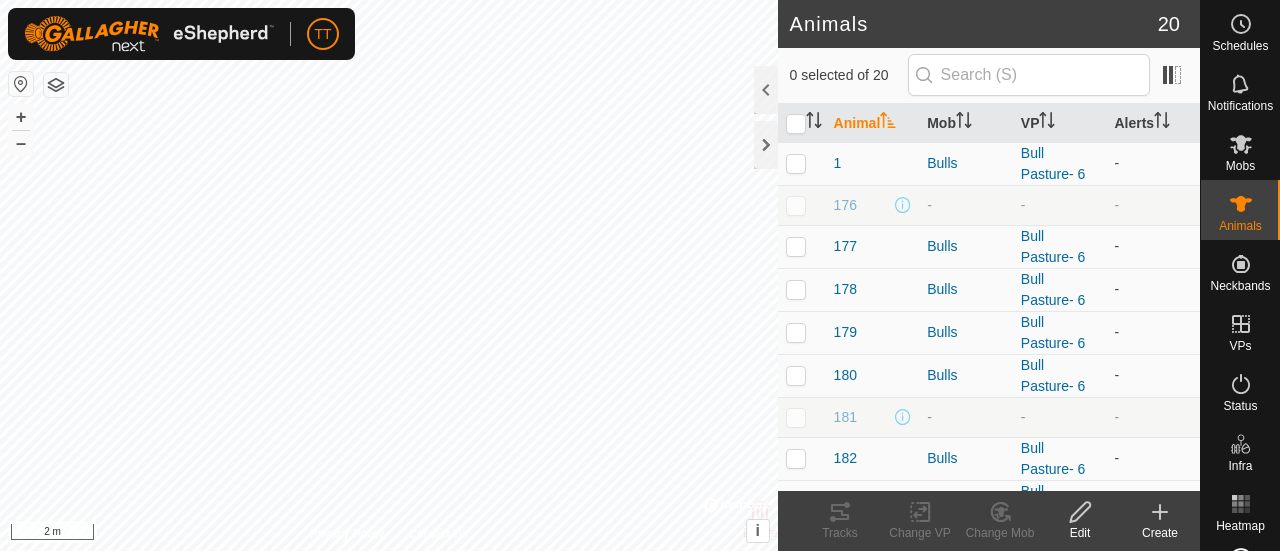 scroll, scrollTop: 499, scrollLeft: 0, axis: vertical 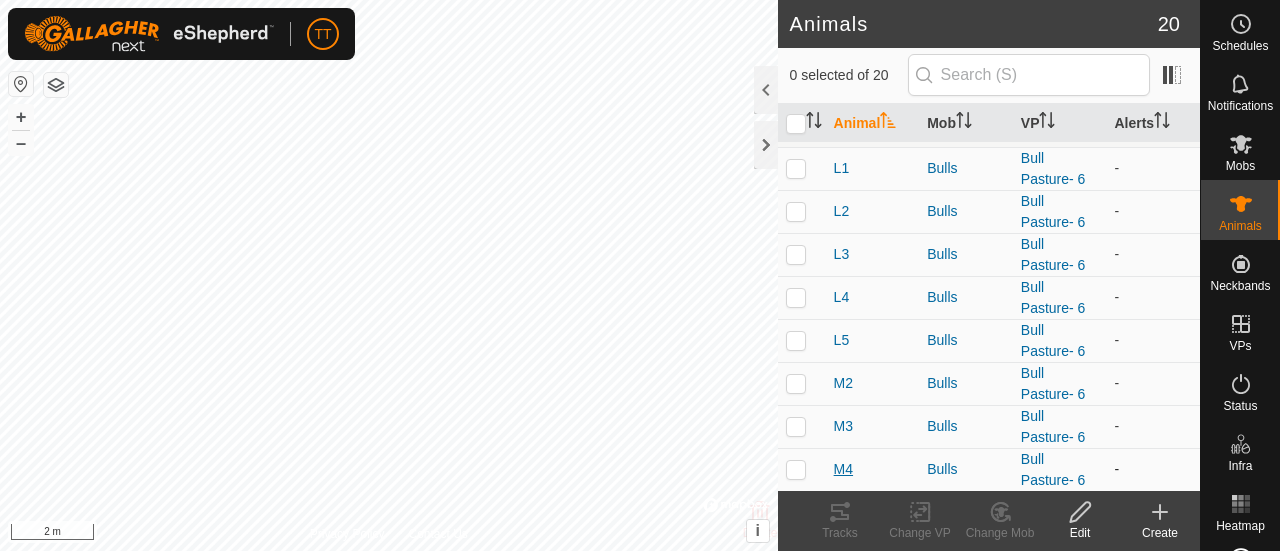 click on "M4" at bounding box center (843, 469) 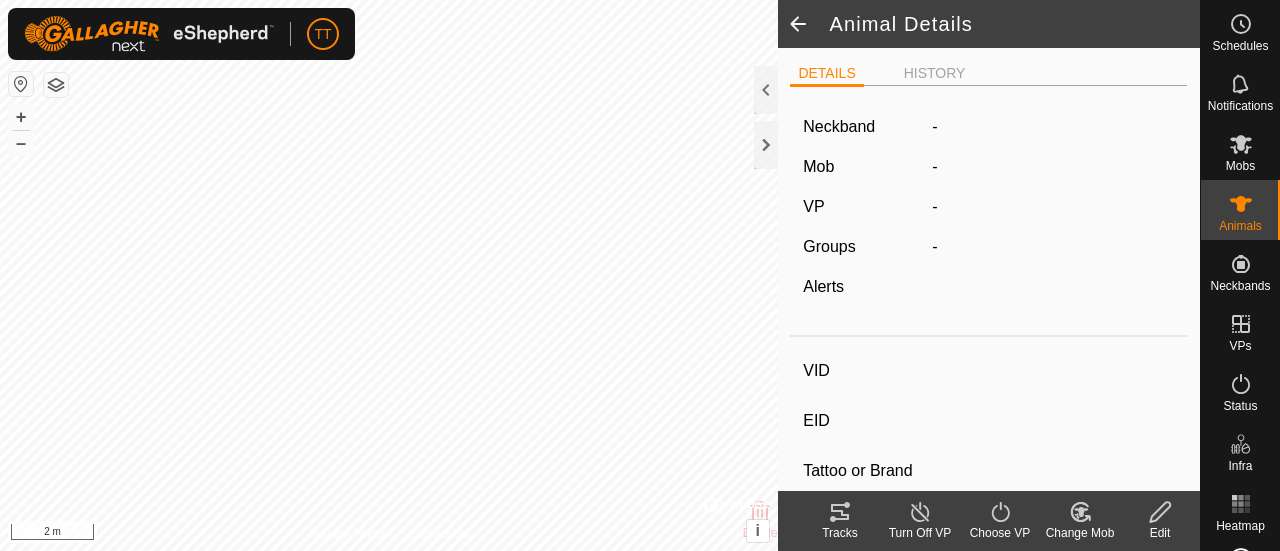 type on "M4" 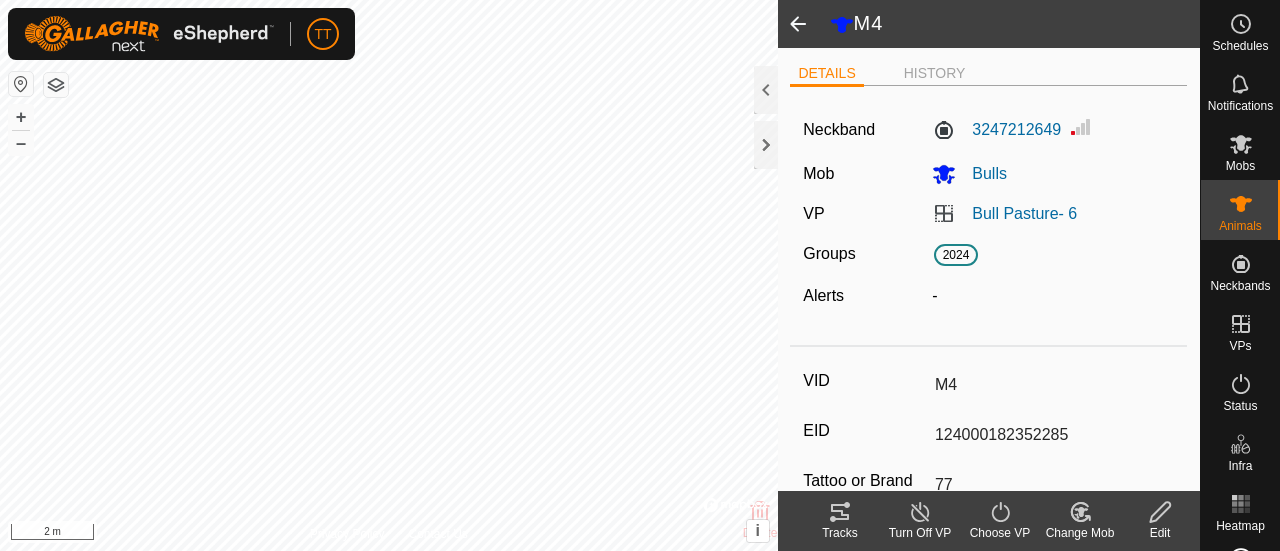 click 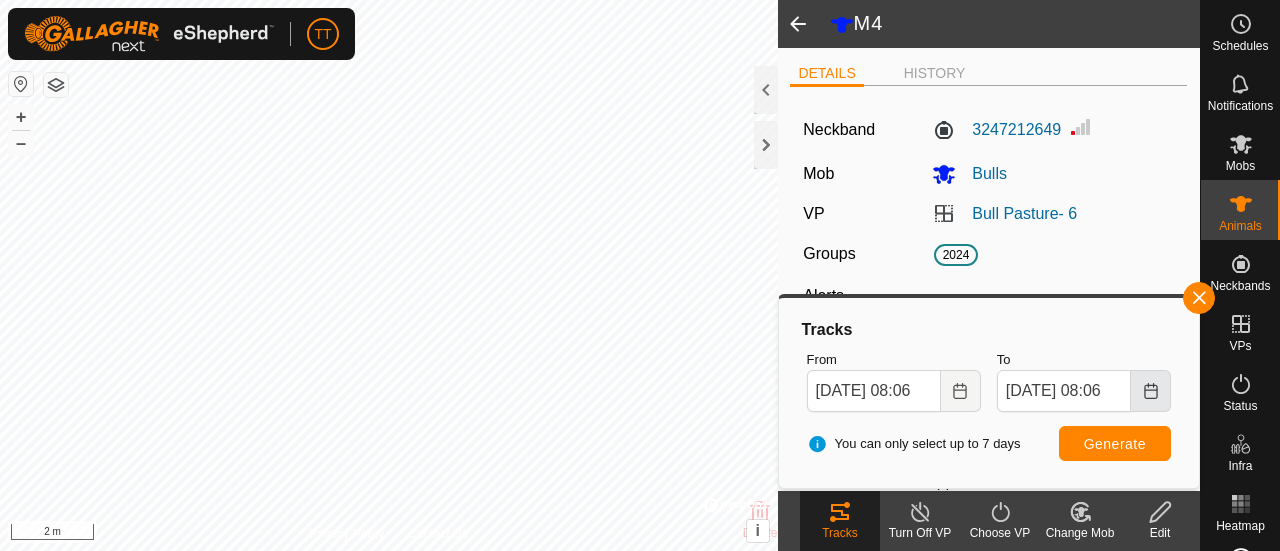click at bounding box center [1151, 391] 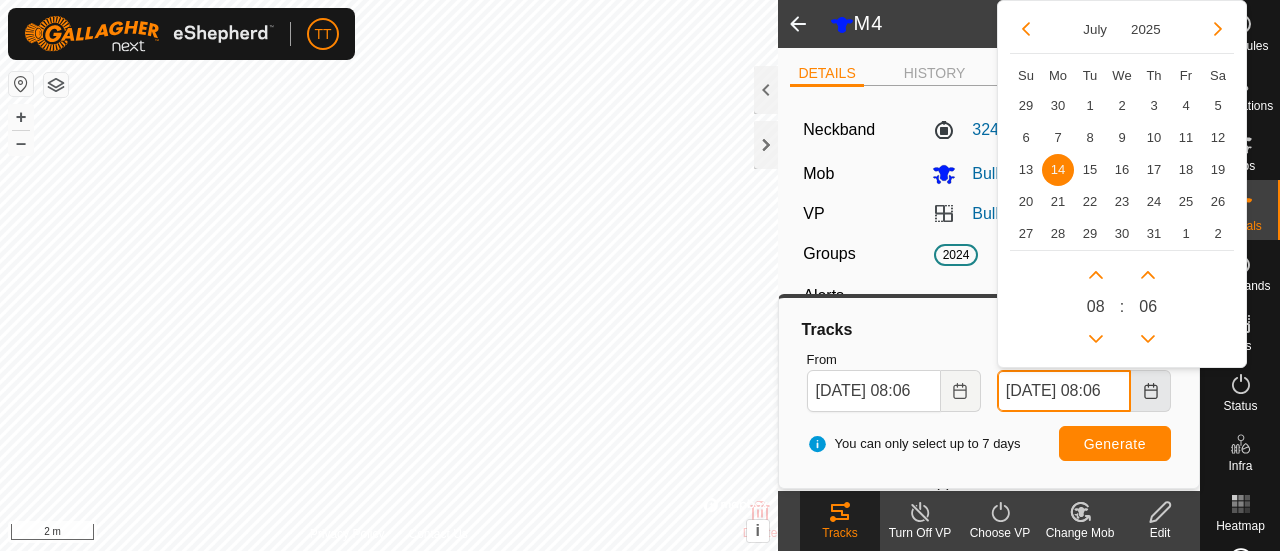 scroll, scrollTop: 0, scrollLeft: 15, axis: horizontal 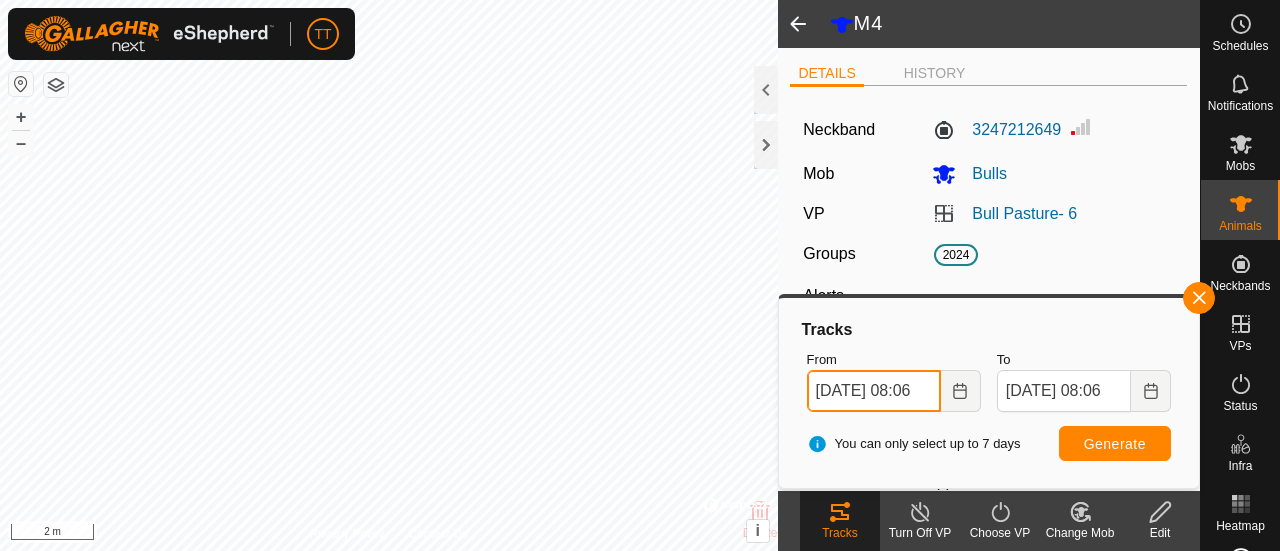 drag, startPoint x: 879, startPoint y: 380, endPoint x: 900, endPoint y: 379, distance: 21.023796 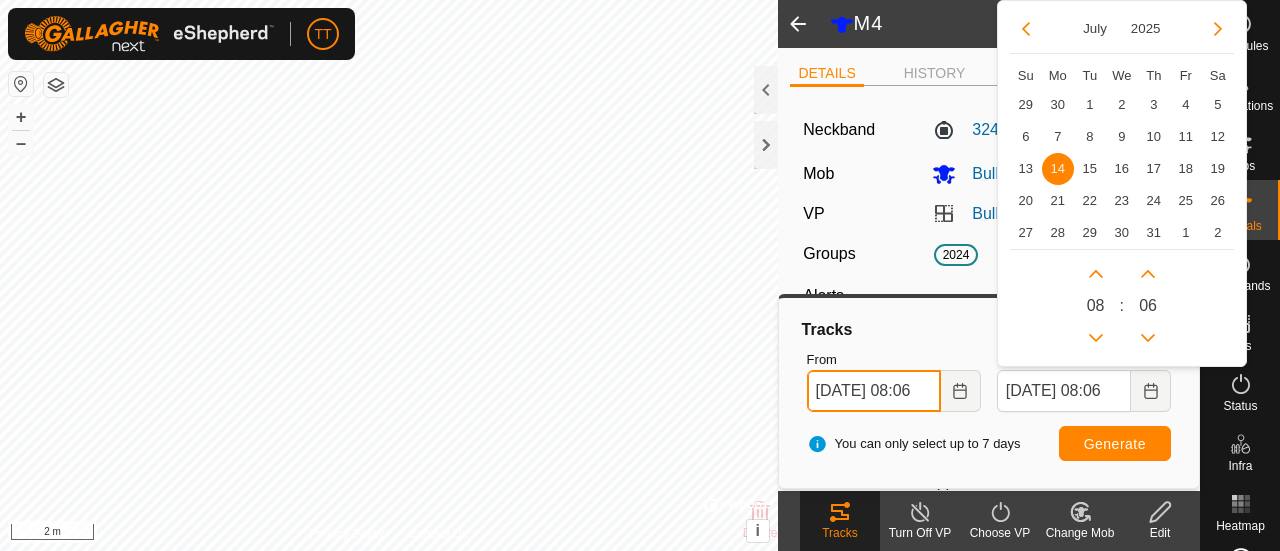 scroll, scrollTop: 0, scrollLeft: 0, axis: both 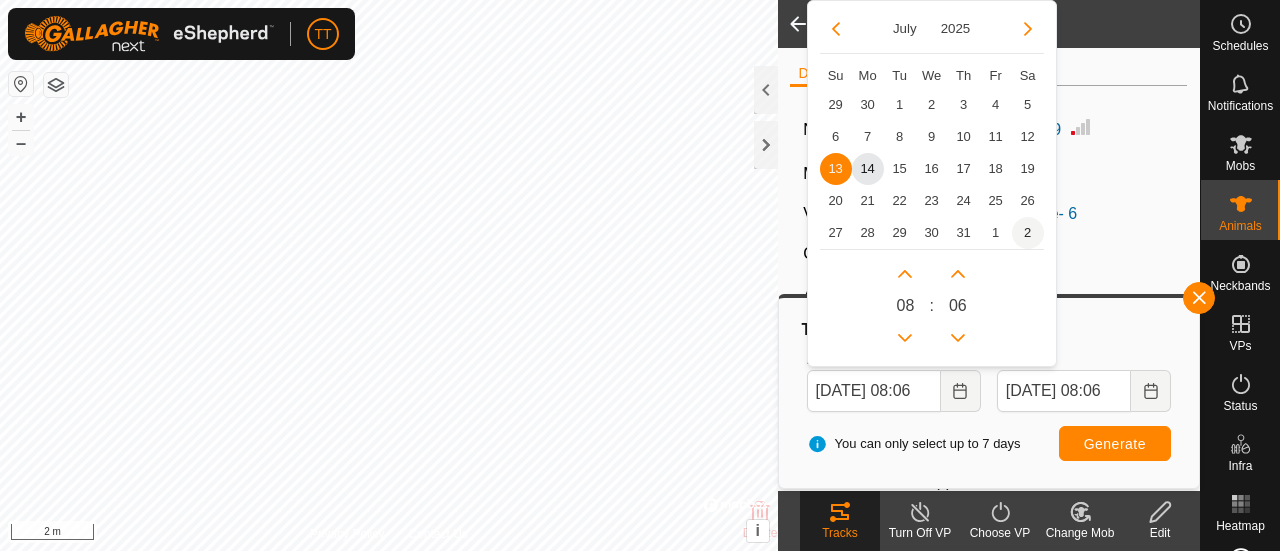 drag, startPoint x: 999, startPoint y: 139, endPoint x: 1028, endPoint y: 246, distance: 110.860275 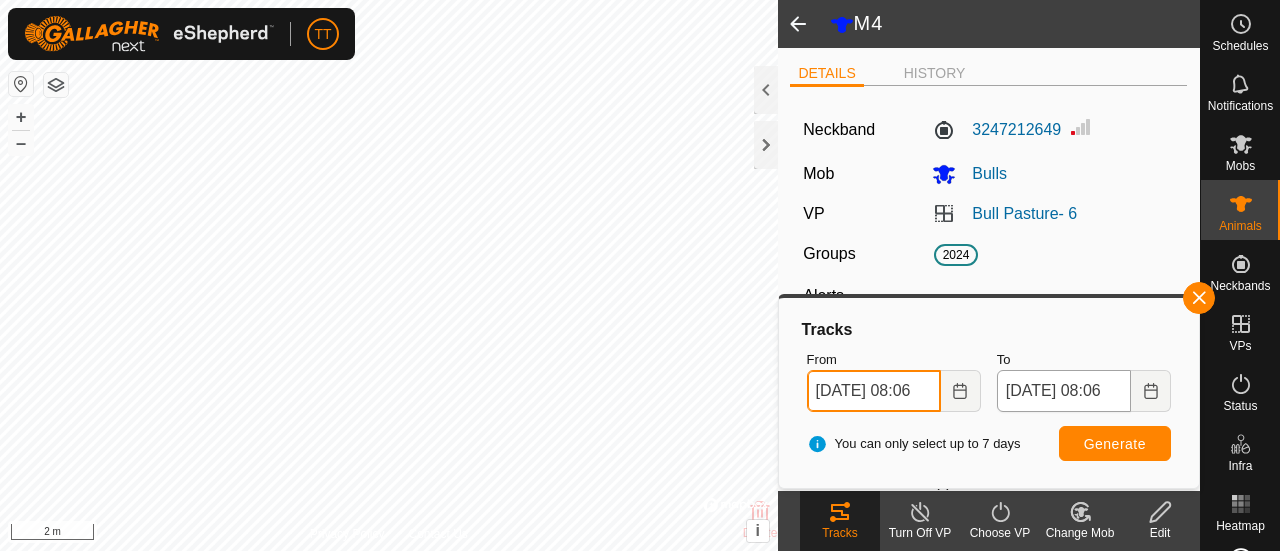 scroll, scrollTop: 0, scrollLeft: 14, axis: horizontal 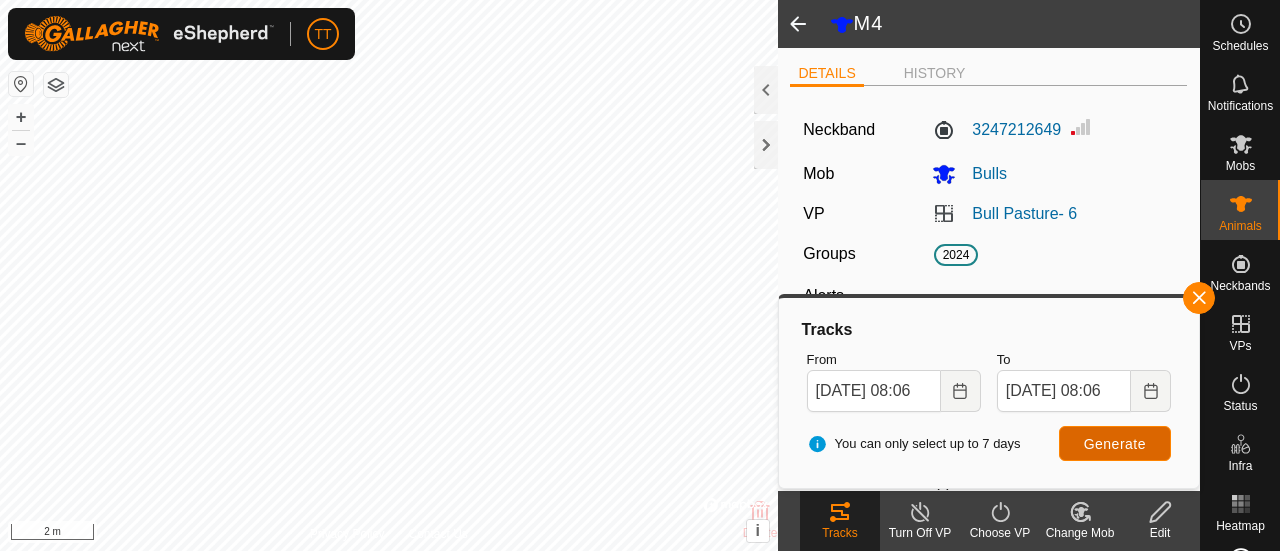 click on "Generate" at bounding box center [1115, 444] 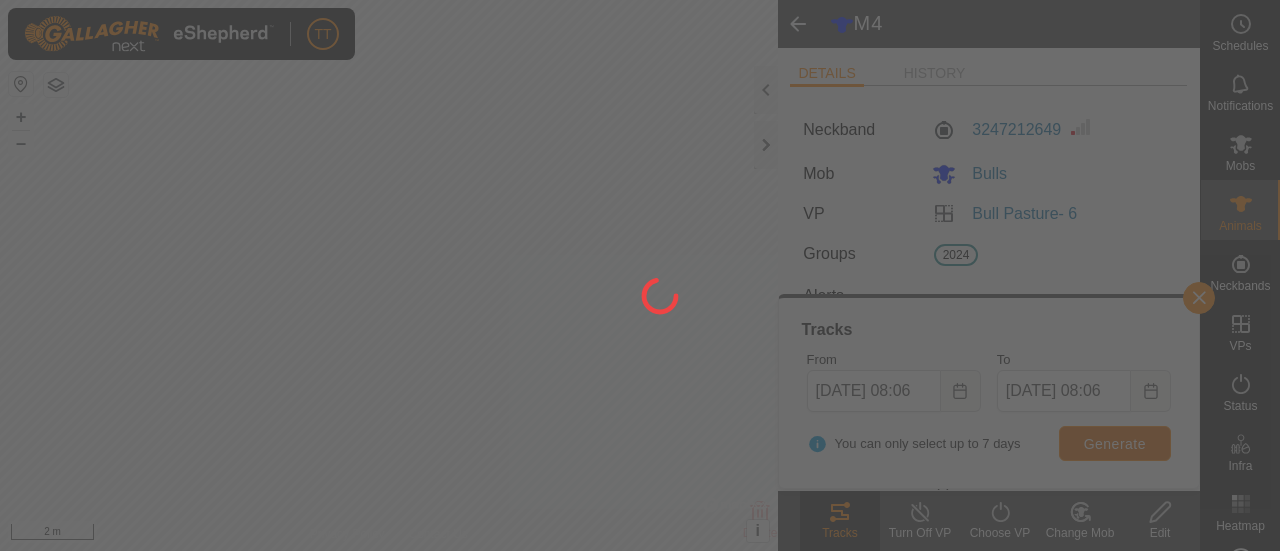 scroll, scrollTop: 0, scrollLeft: 0, axis: both 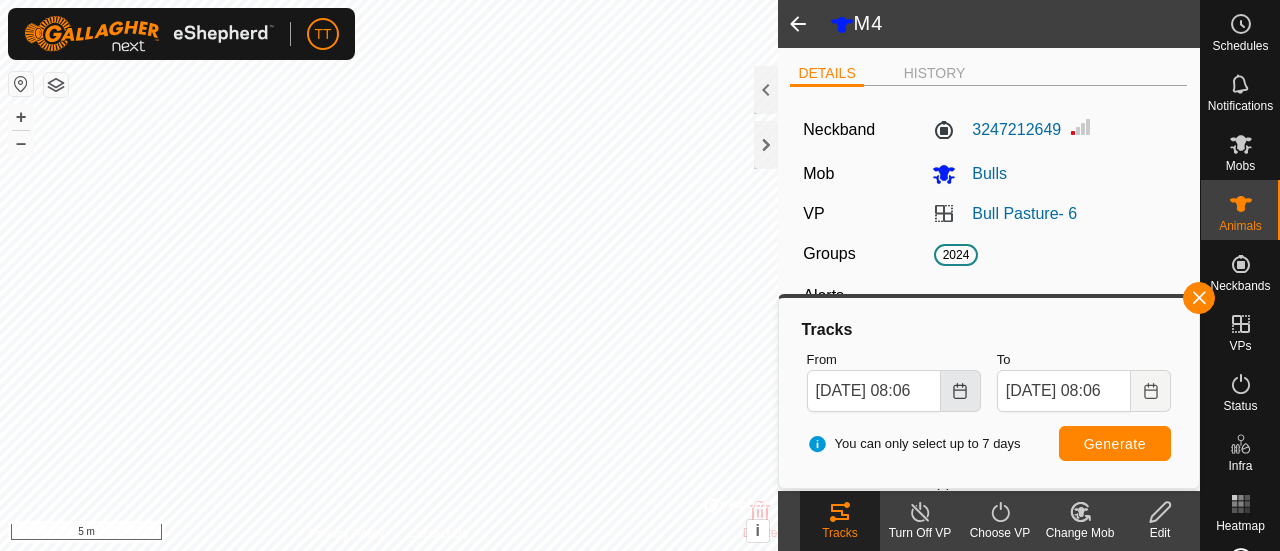 click 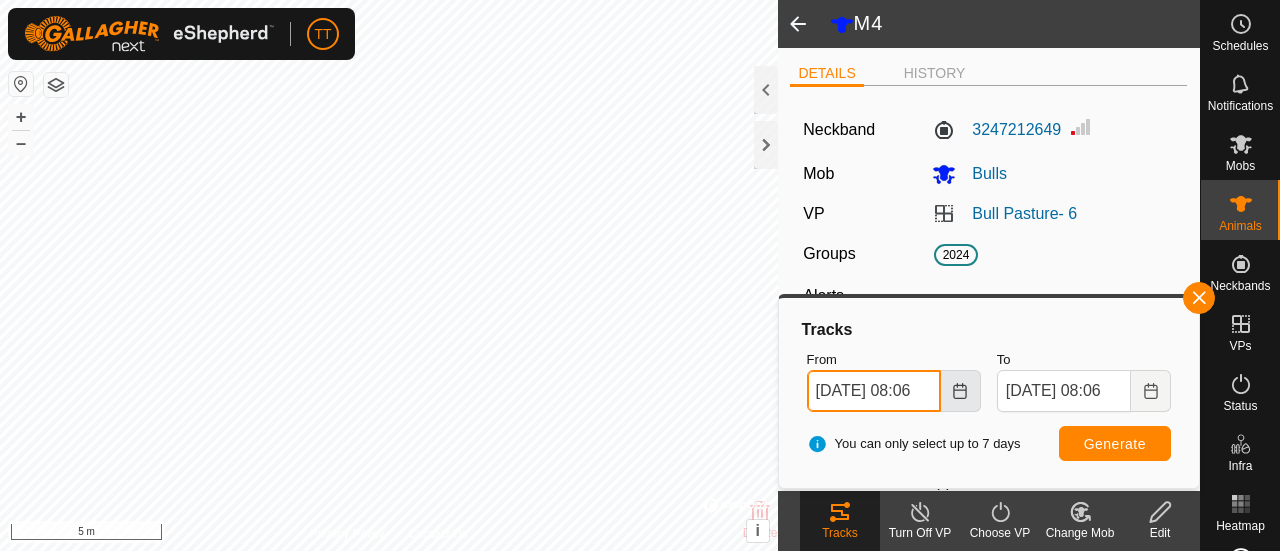 scroll, scrollTop: 0, scrollLeft: 14, axis: horizontal 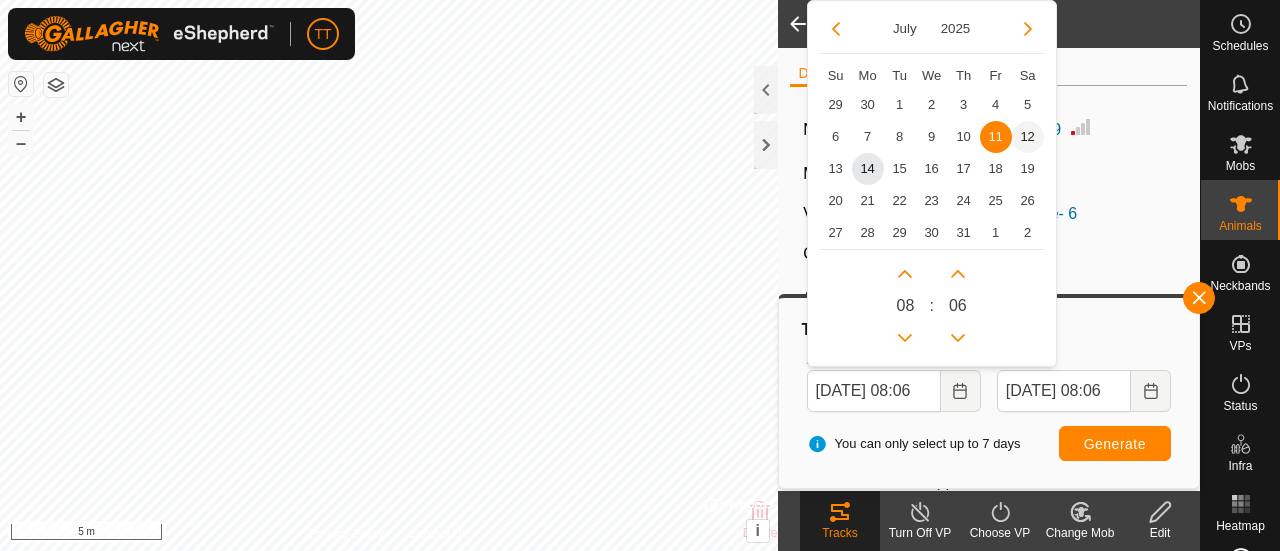 click on "12" at bounding box center (1028, 137) 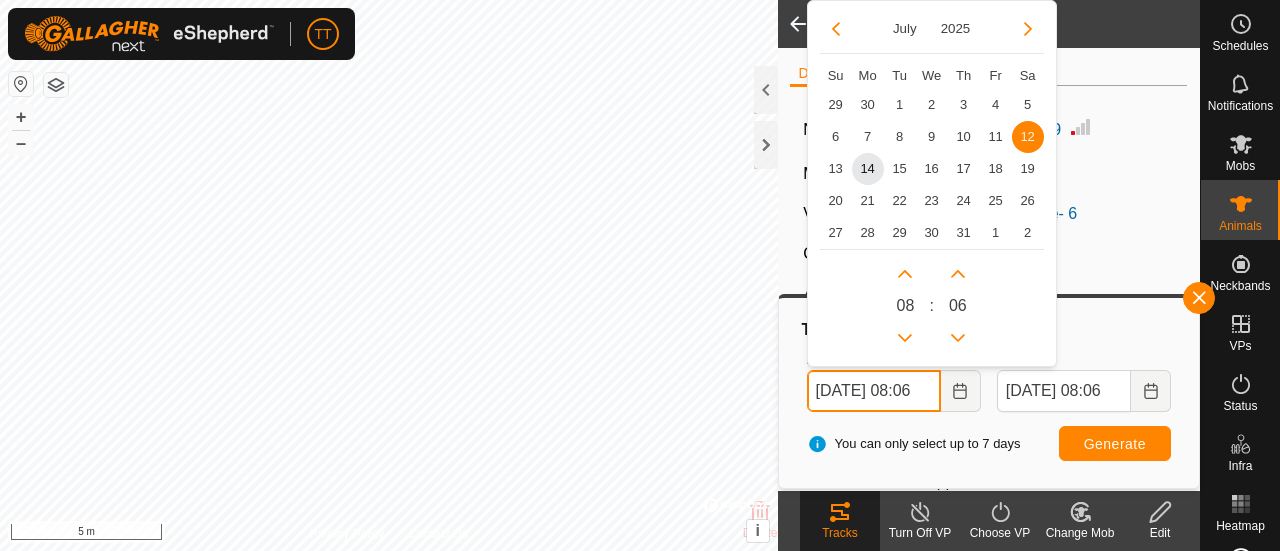 scroll, scrollTop: 0, scrollLeft: 15, axis: horizontal 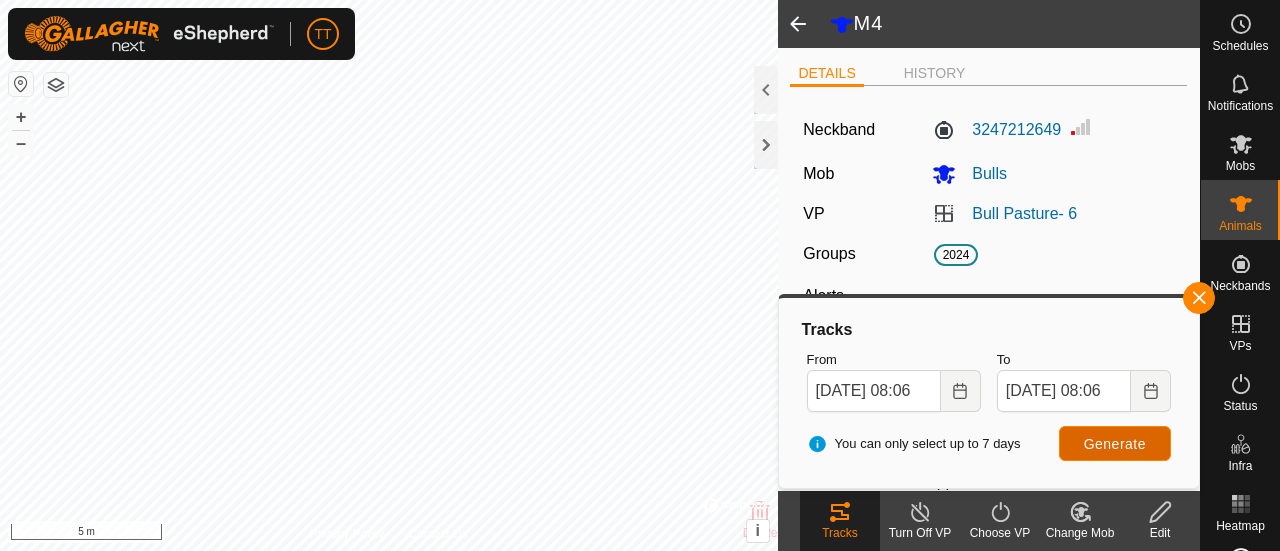 click on "Generate" at bounding box center (1115, 443) 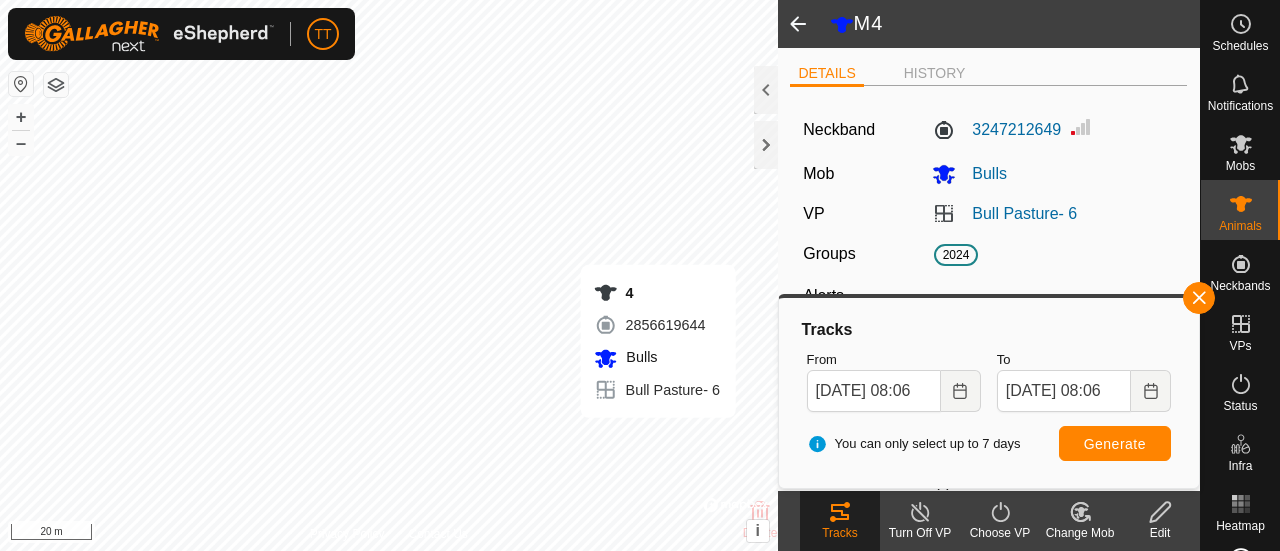 type 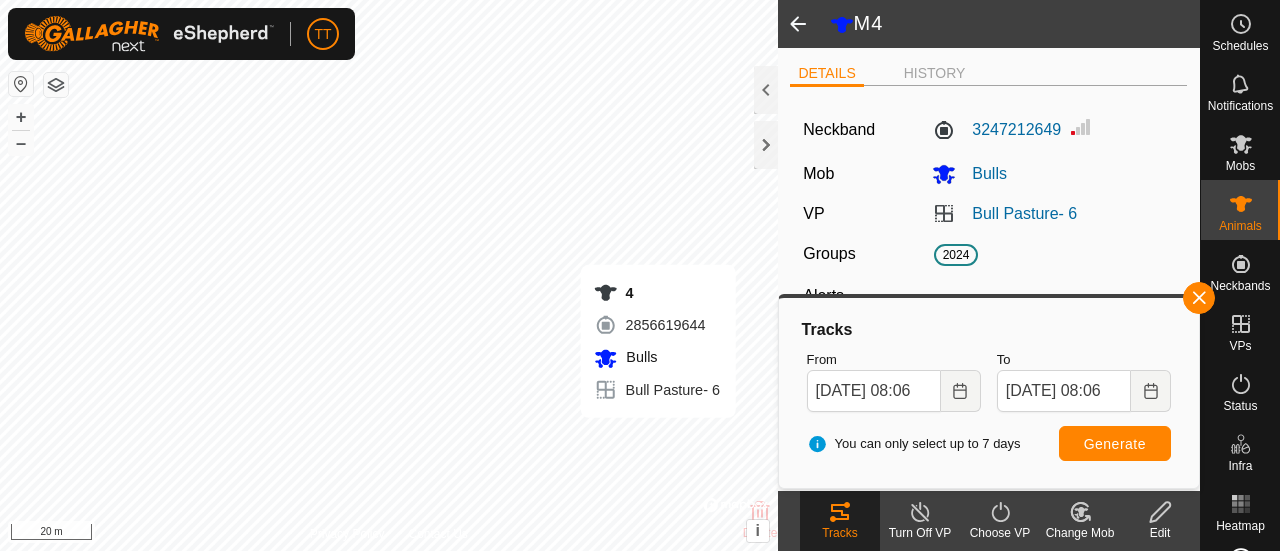type on "4" 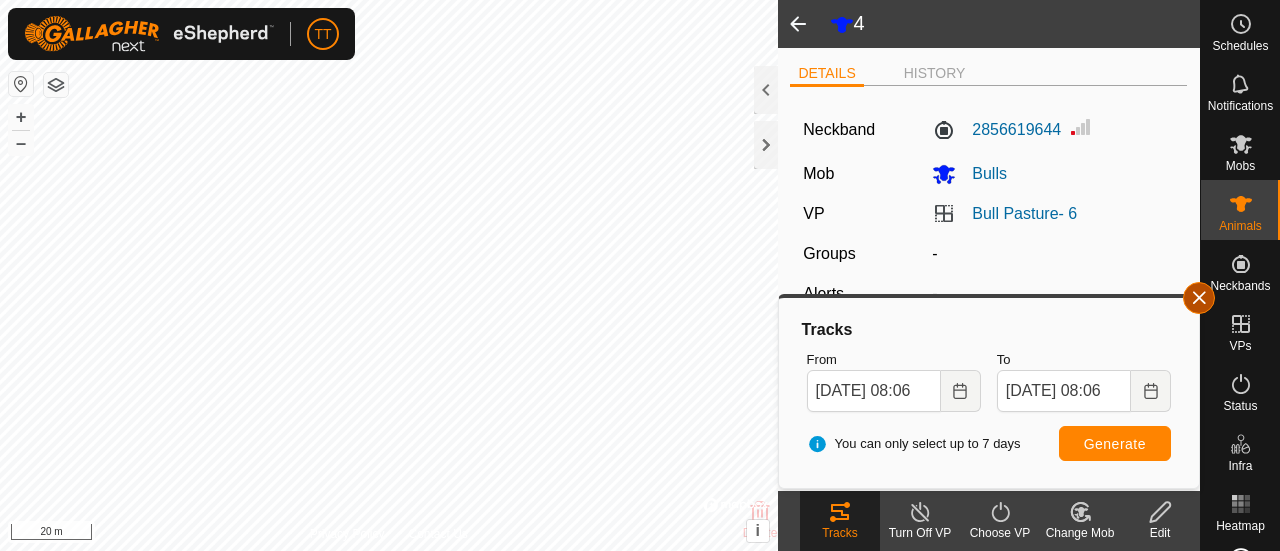 click at bounding box center [1199, 298] 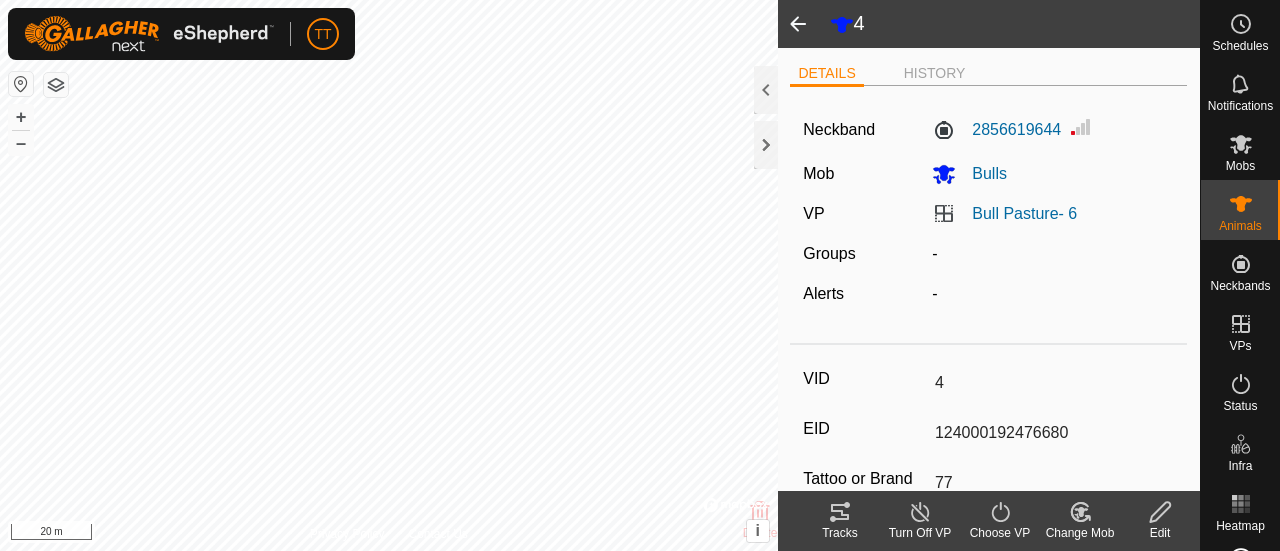 click 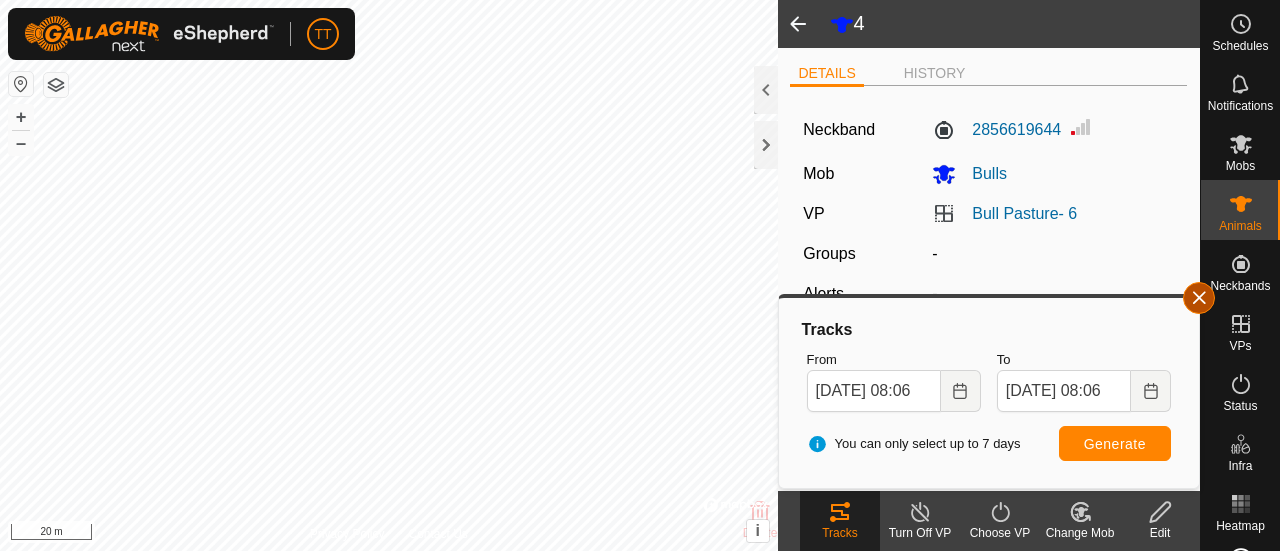 click at bounding box center (1199, 298) 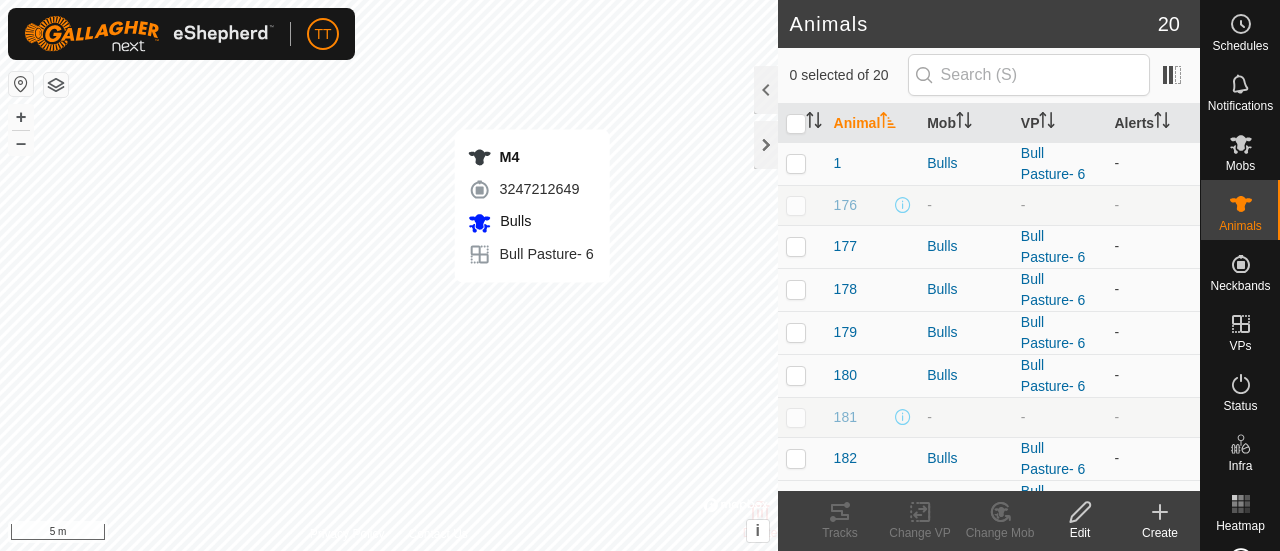 checkbox on "true" 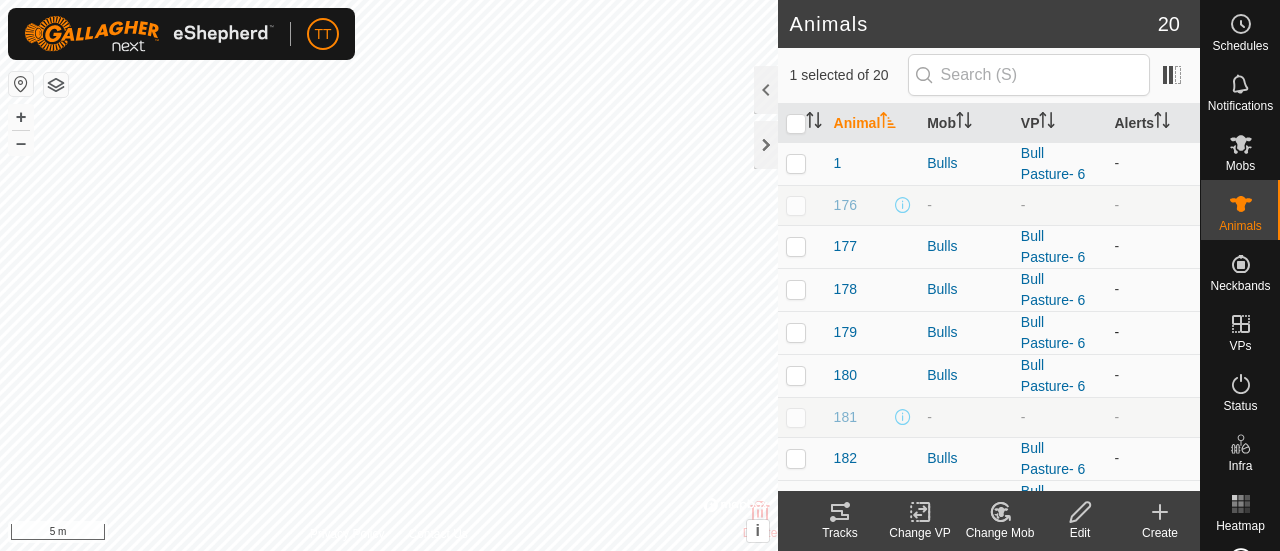 scroll, scrollTop: 499, scrollLeft: 0, axis: vertical 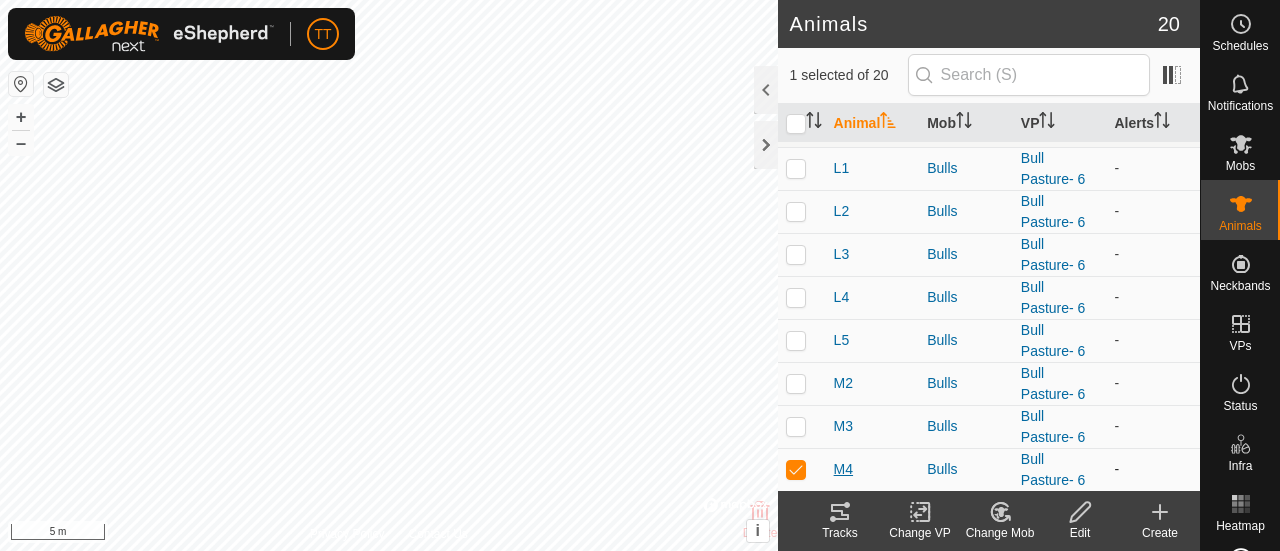 click on "M4" at bounding box center [843, 469] 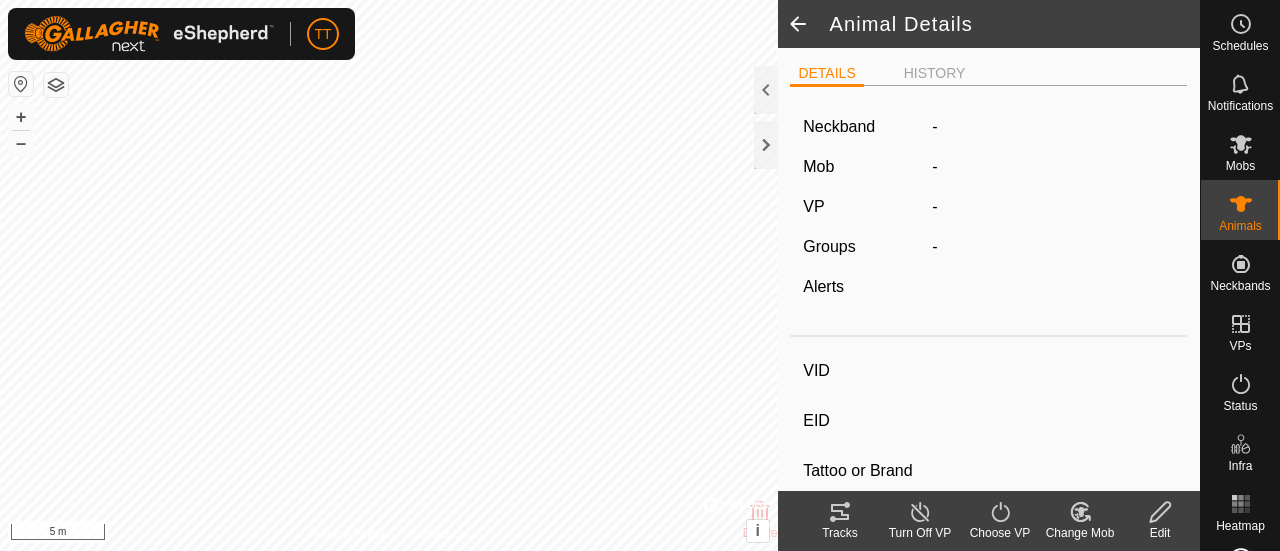 type on "M4" 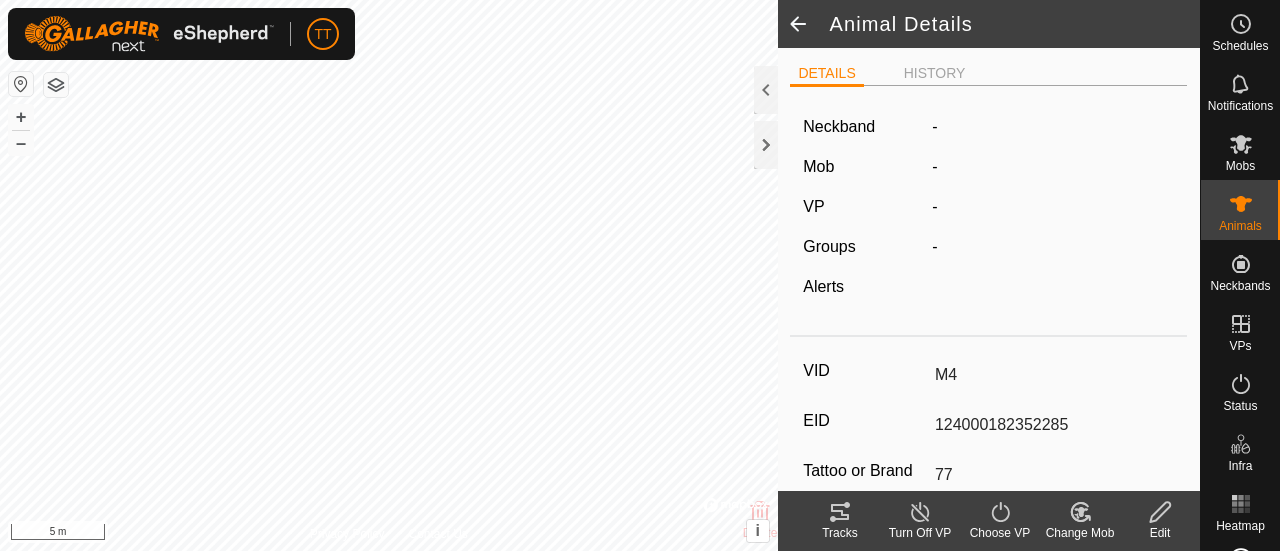 type on "Angus Cross" 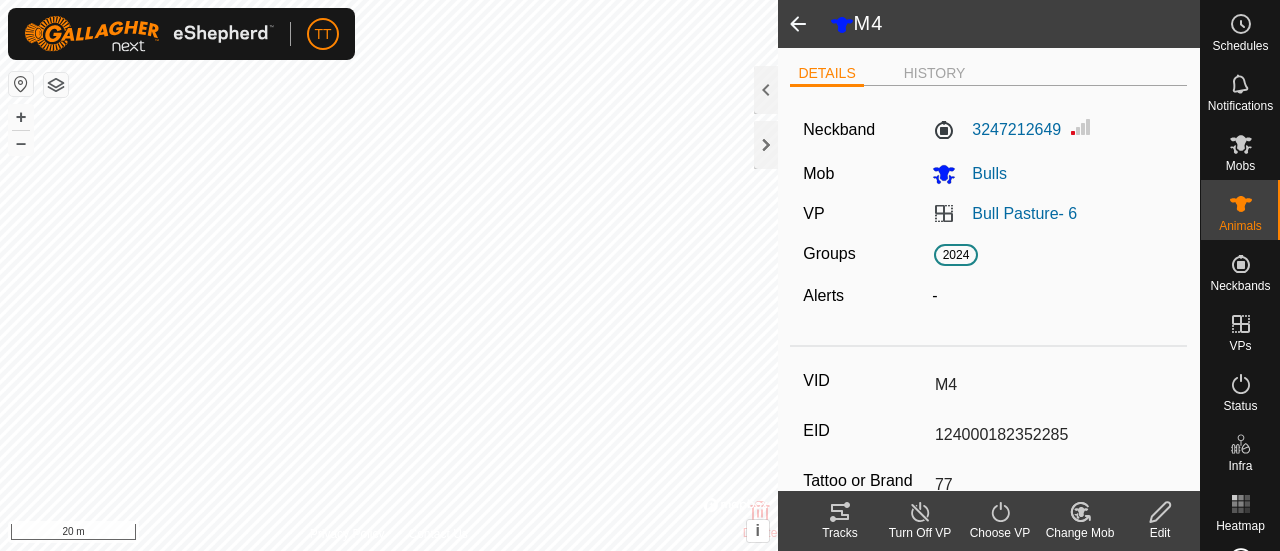 click 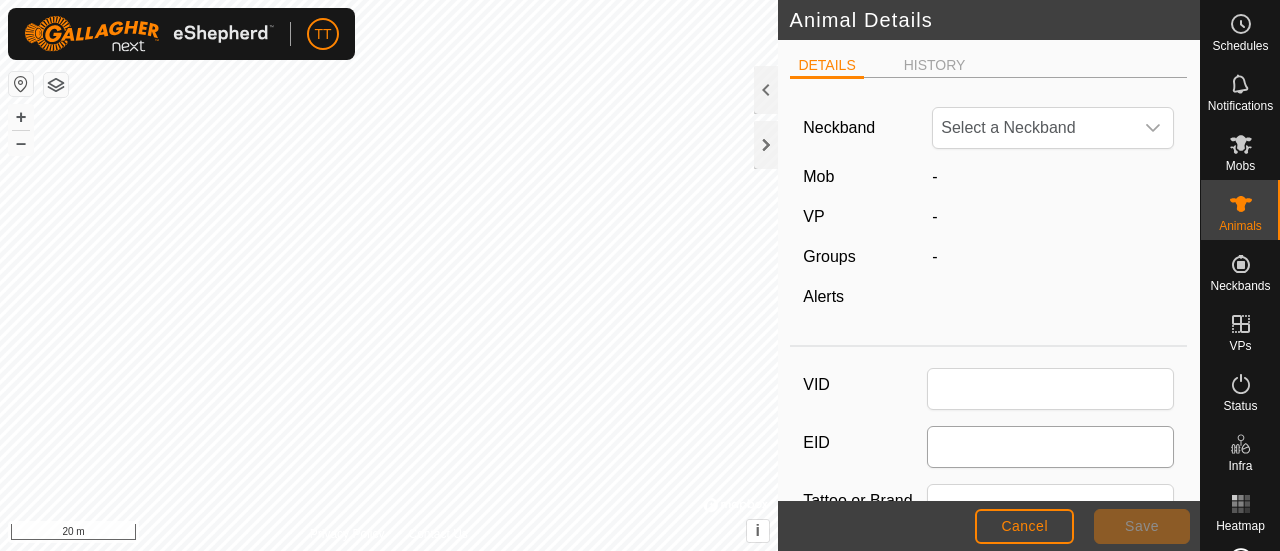 type on "M4" 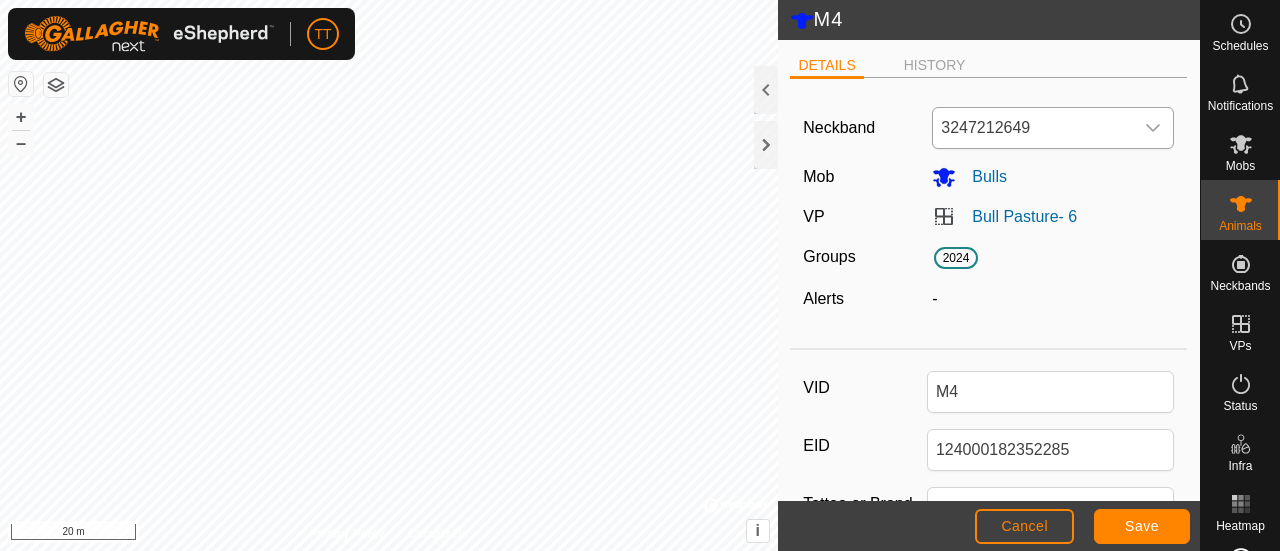 click on "3247212649" at bounding box center [1033, 128] 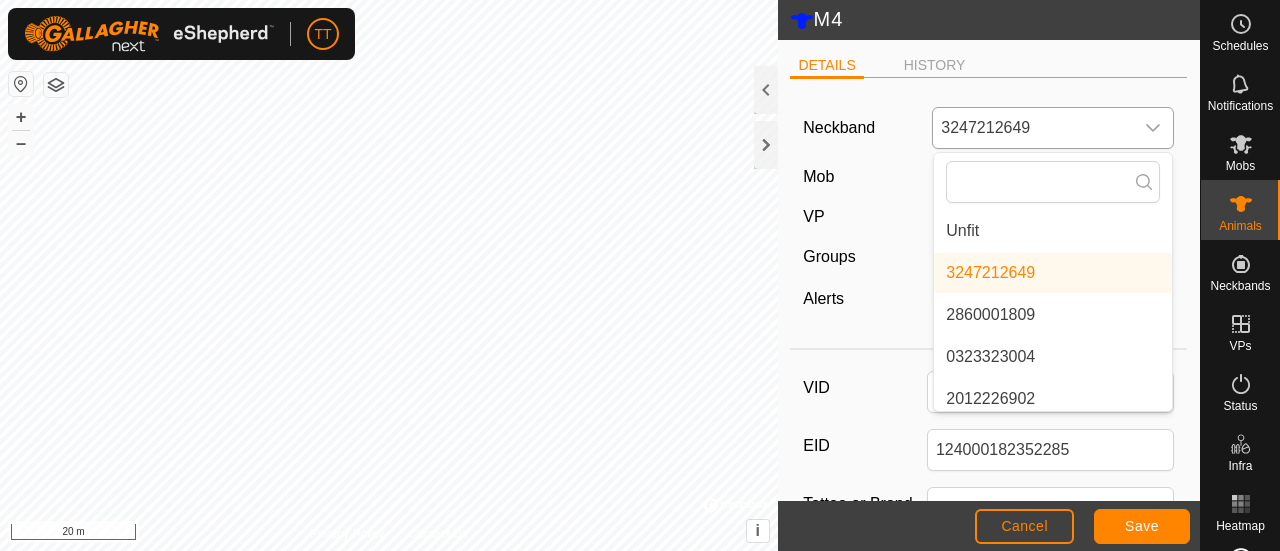 click on "Unfit" at bounding box center [1053, 231] 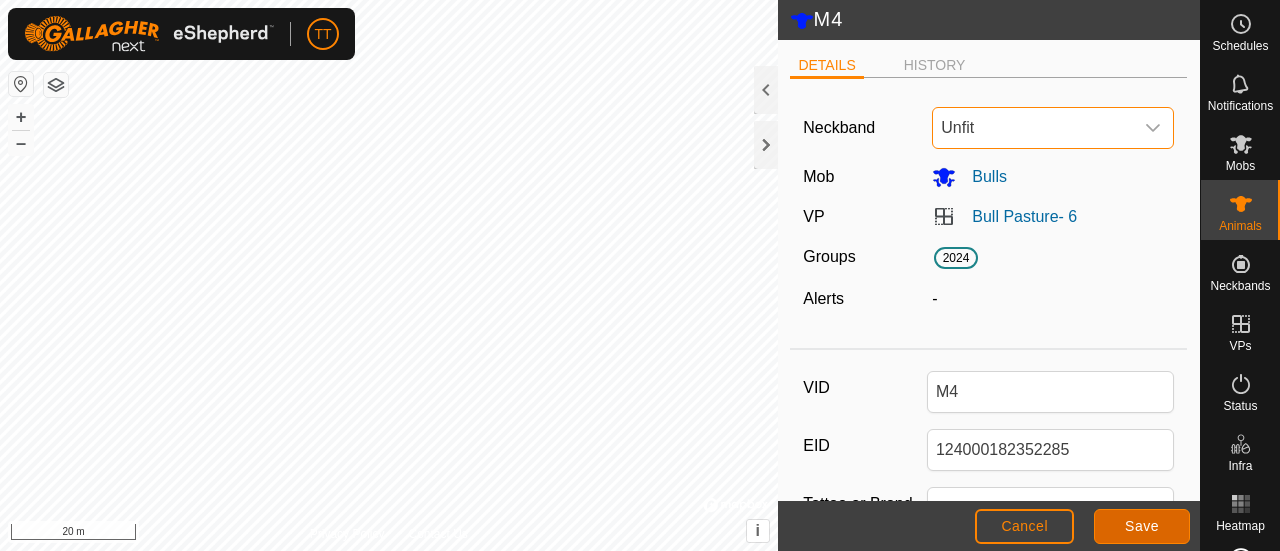 click on "Save" 